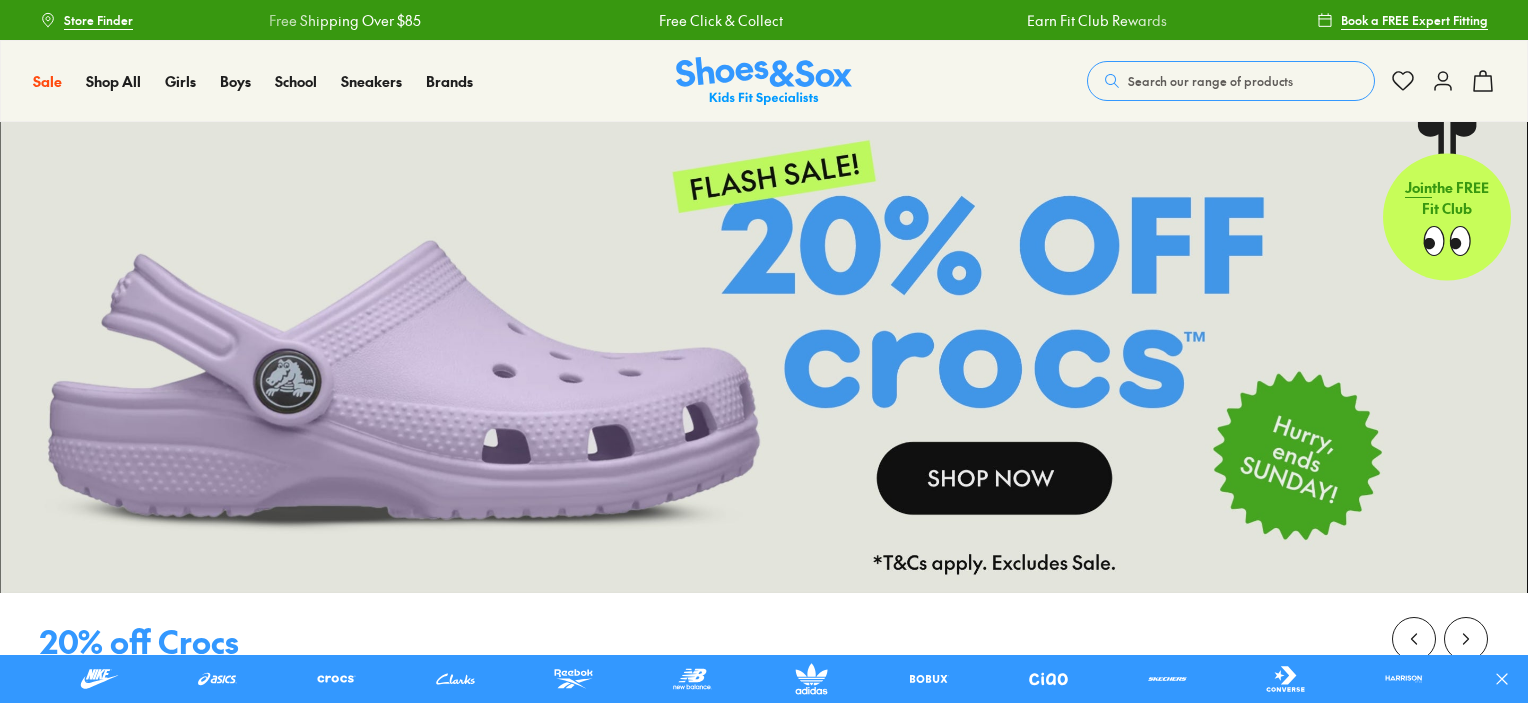 scroll, scrollTop: 0, scrollLeft: 0, axis: both 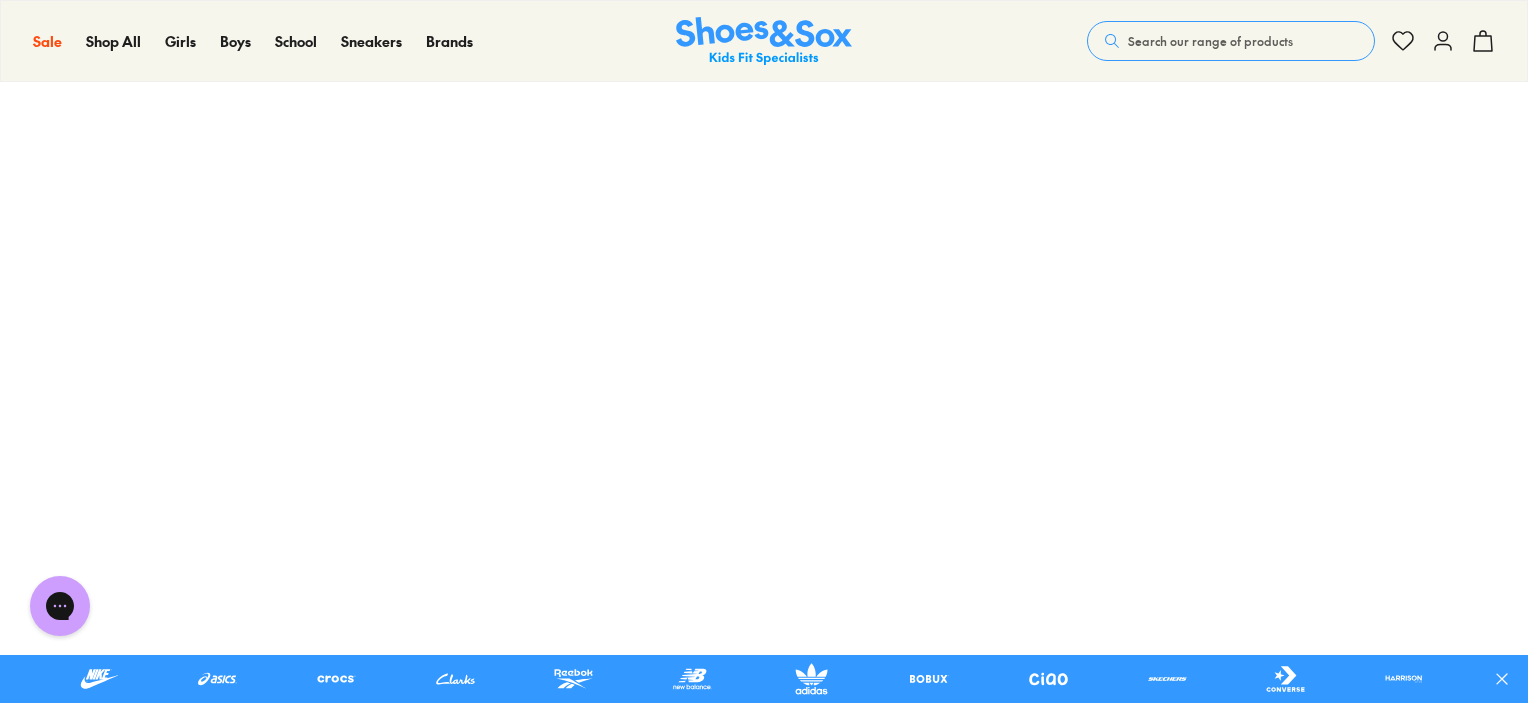 click on "Close dialog Join the FREE Fit Club & Get 10% Back Sign up to join our FREE Fit Club and receive 10% back on every purchase you make in rewards dollars. Plus be in the know about exclusive offers and rewards. Continue ******" at bounding box center [764, 351] 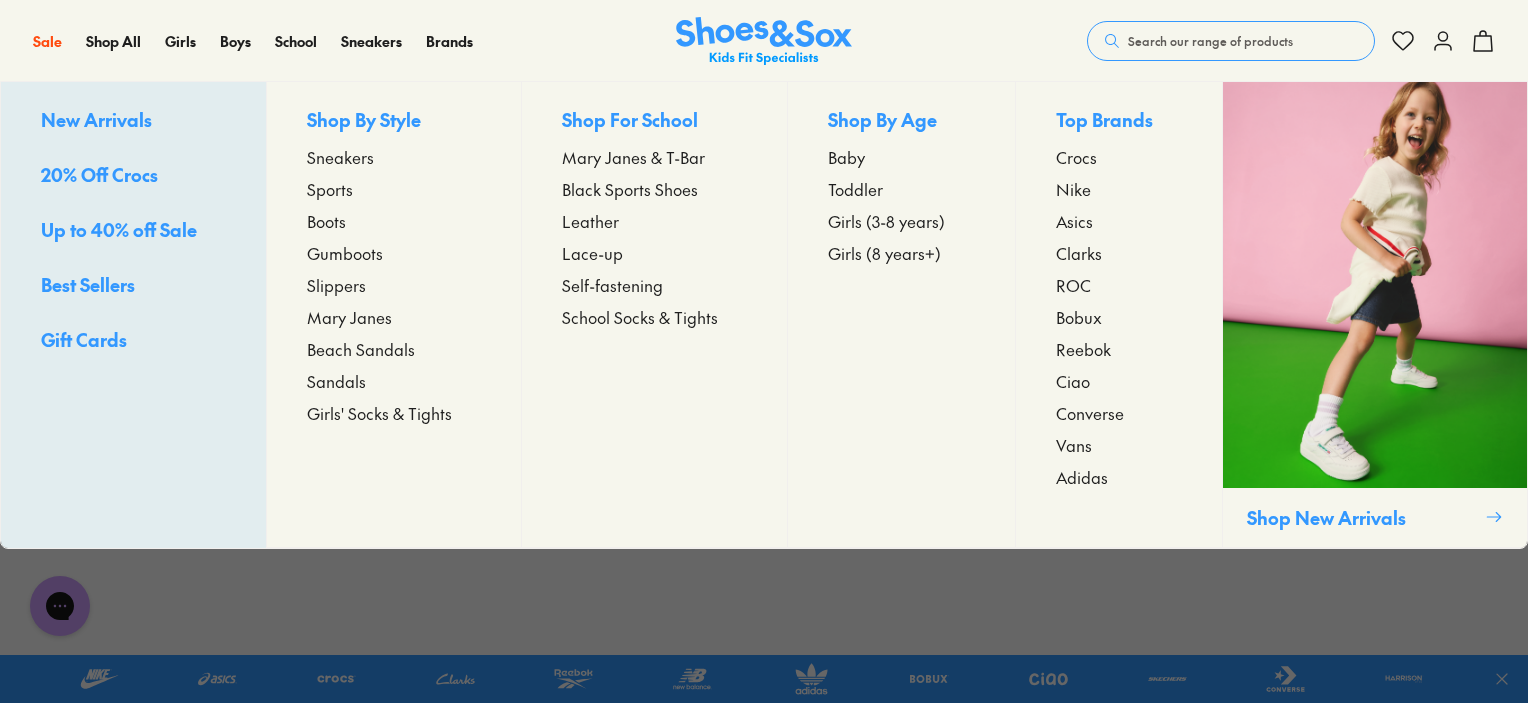 click on "Beach Sandals" at bounding box center [361, 349] 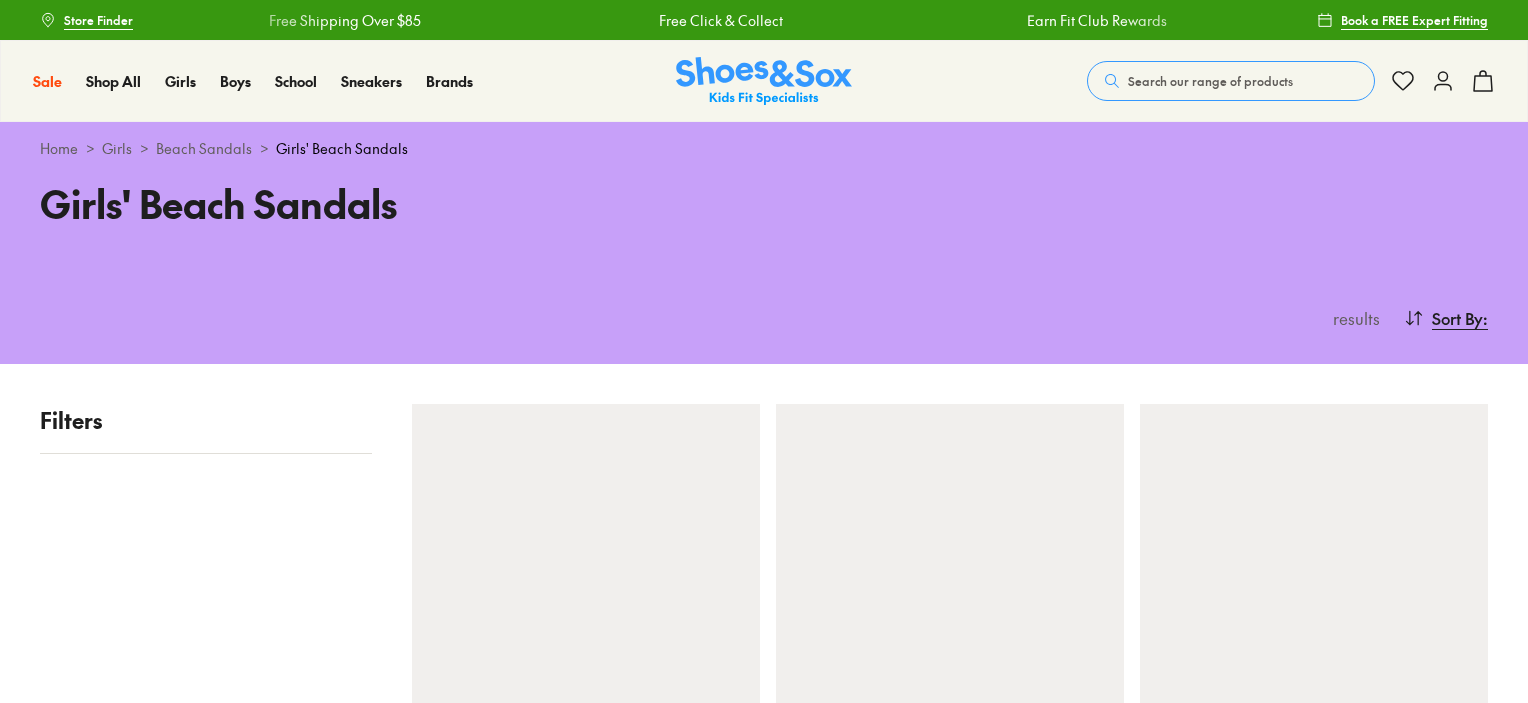 scroll, scrollTop: 0, scrollLeft: 0, axis: both 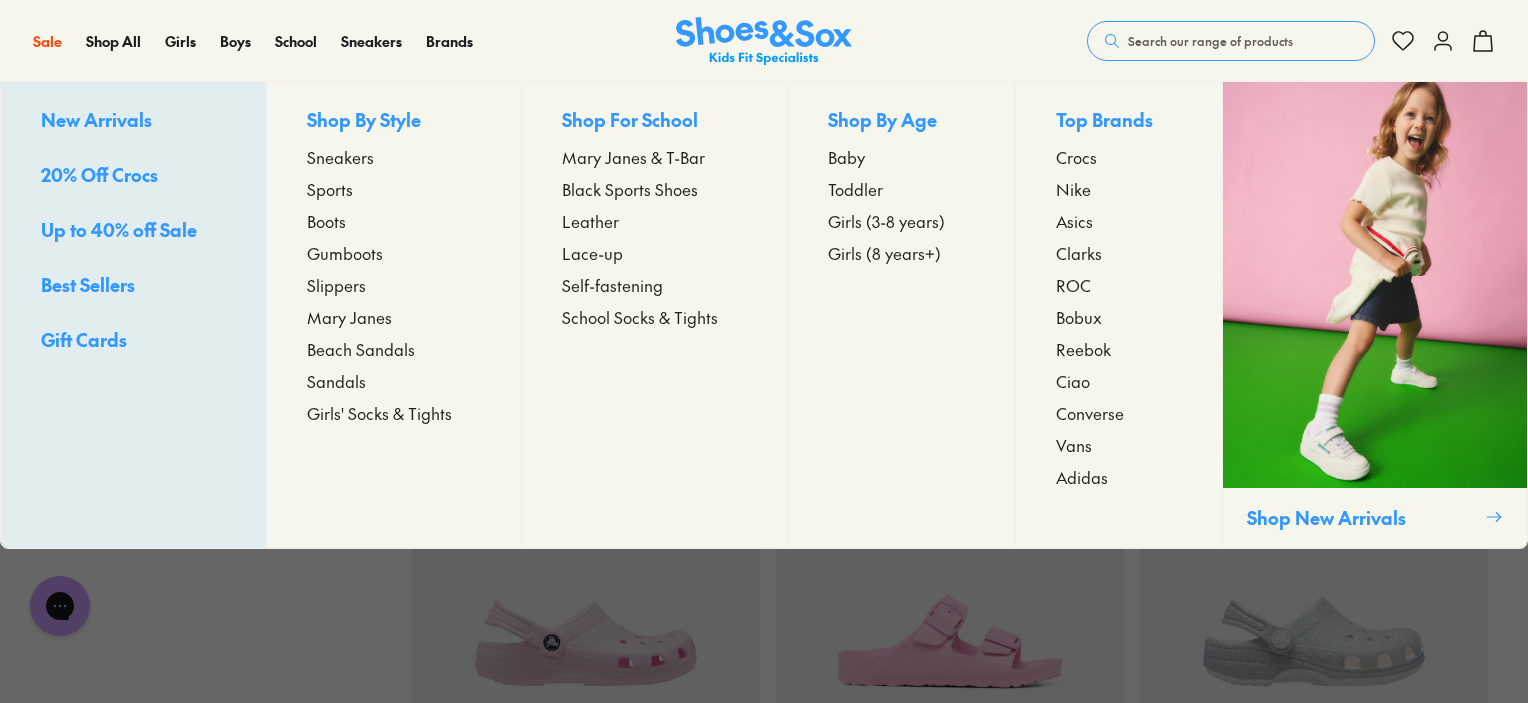 click on "Sandals" at bounding box center [336, 381] 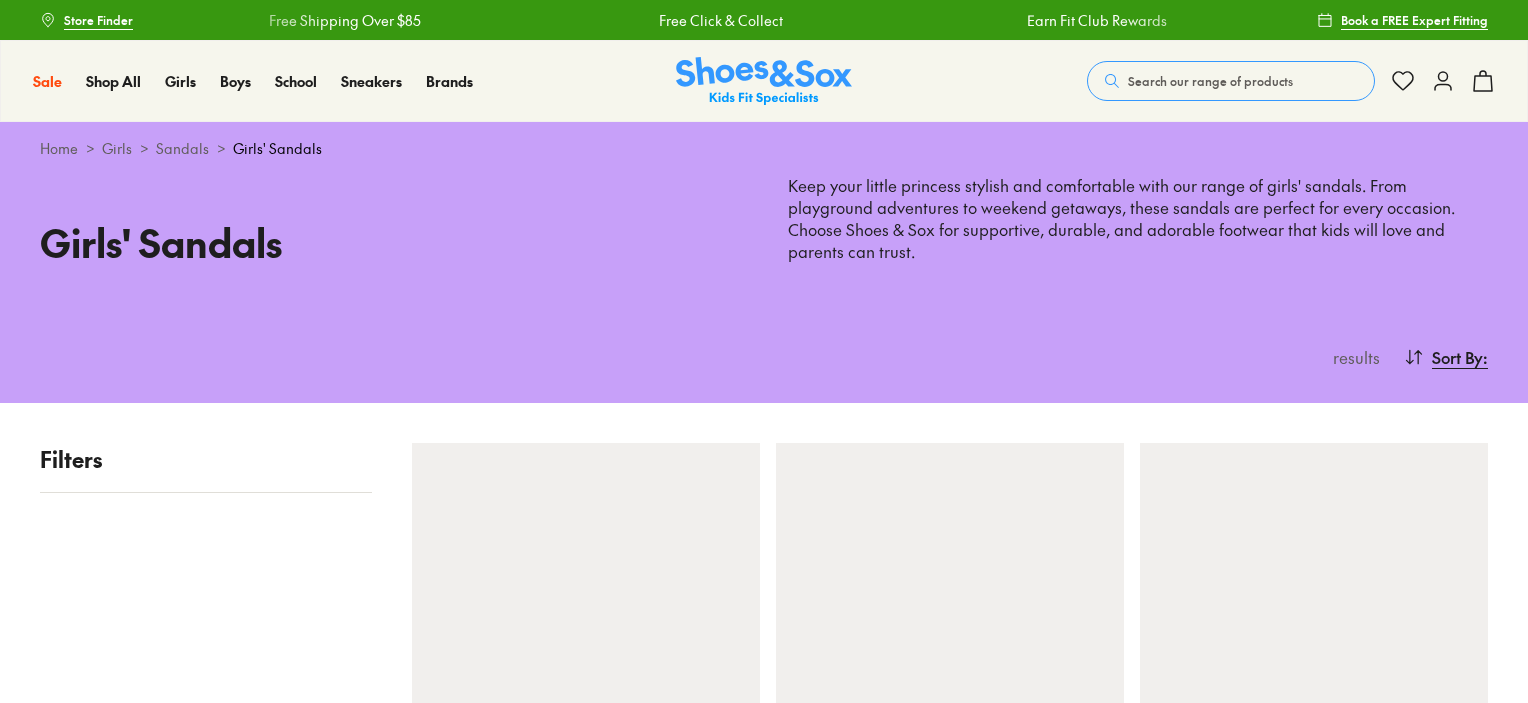 scroll, scrollTop: 0, scrollLeft: 0, axis: both 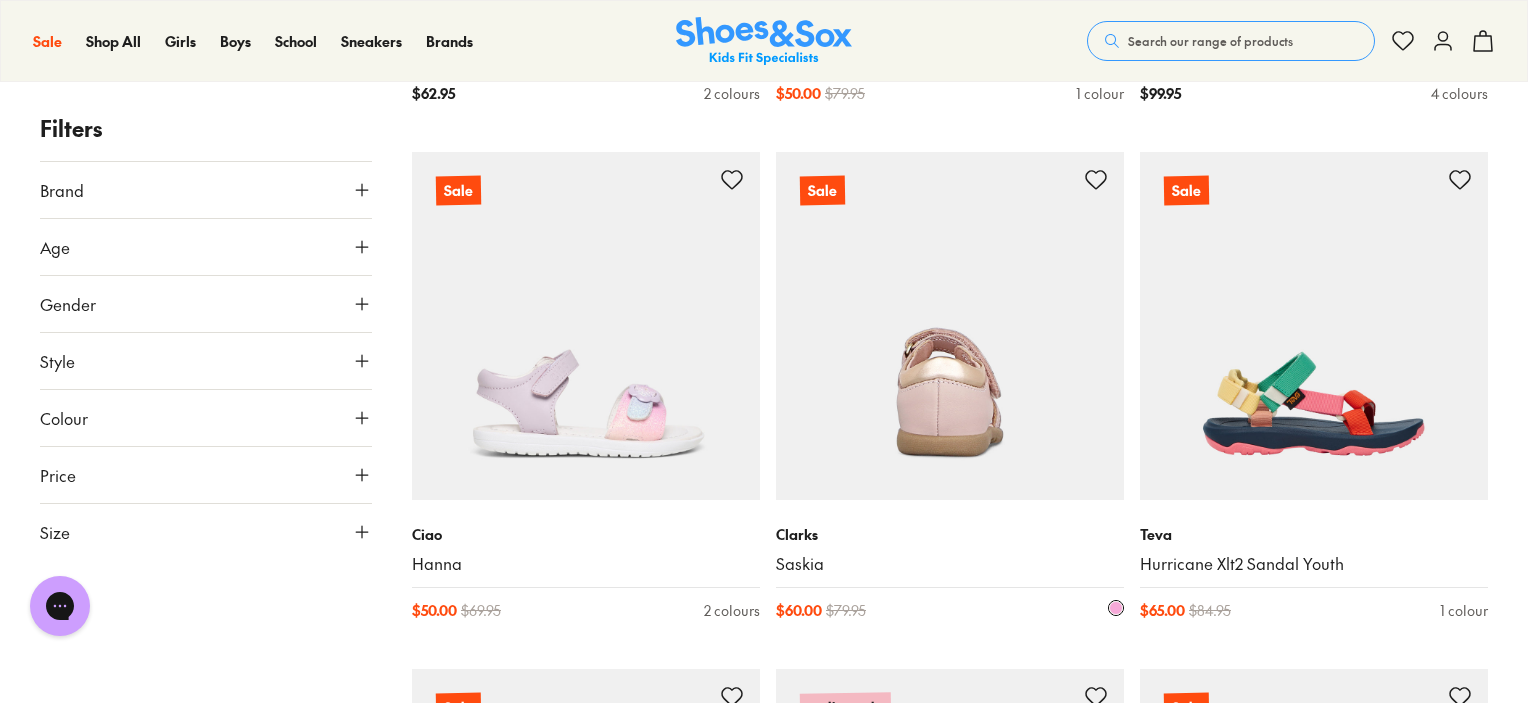 click at bounding box center [950, 326] 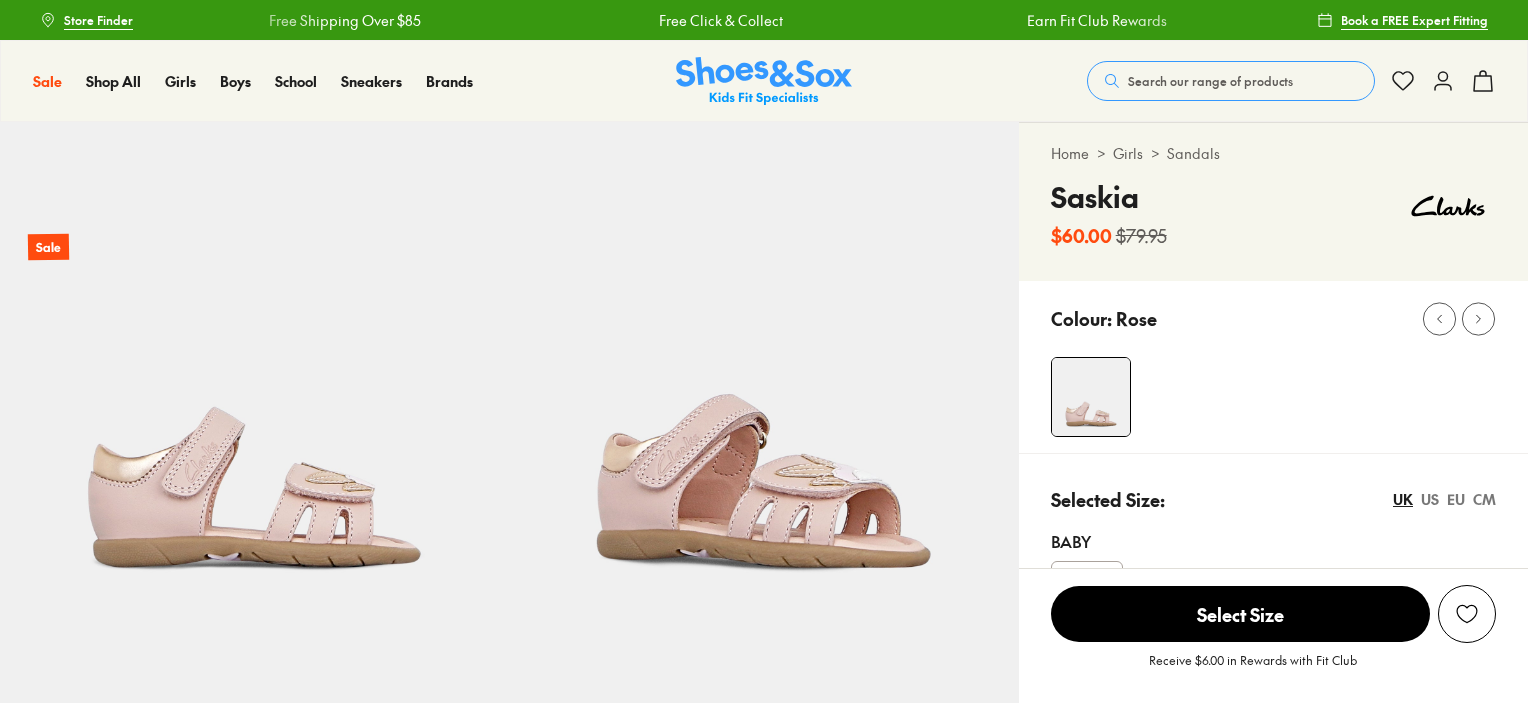 scroll, scrollTop: 0, scrollLeft: 0, axis: both 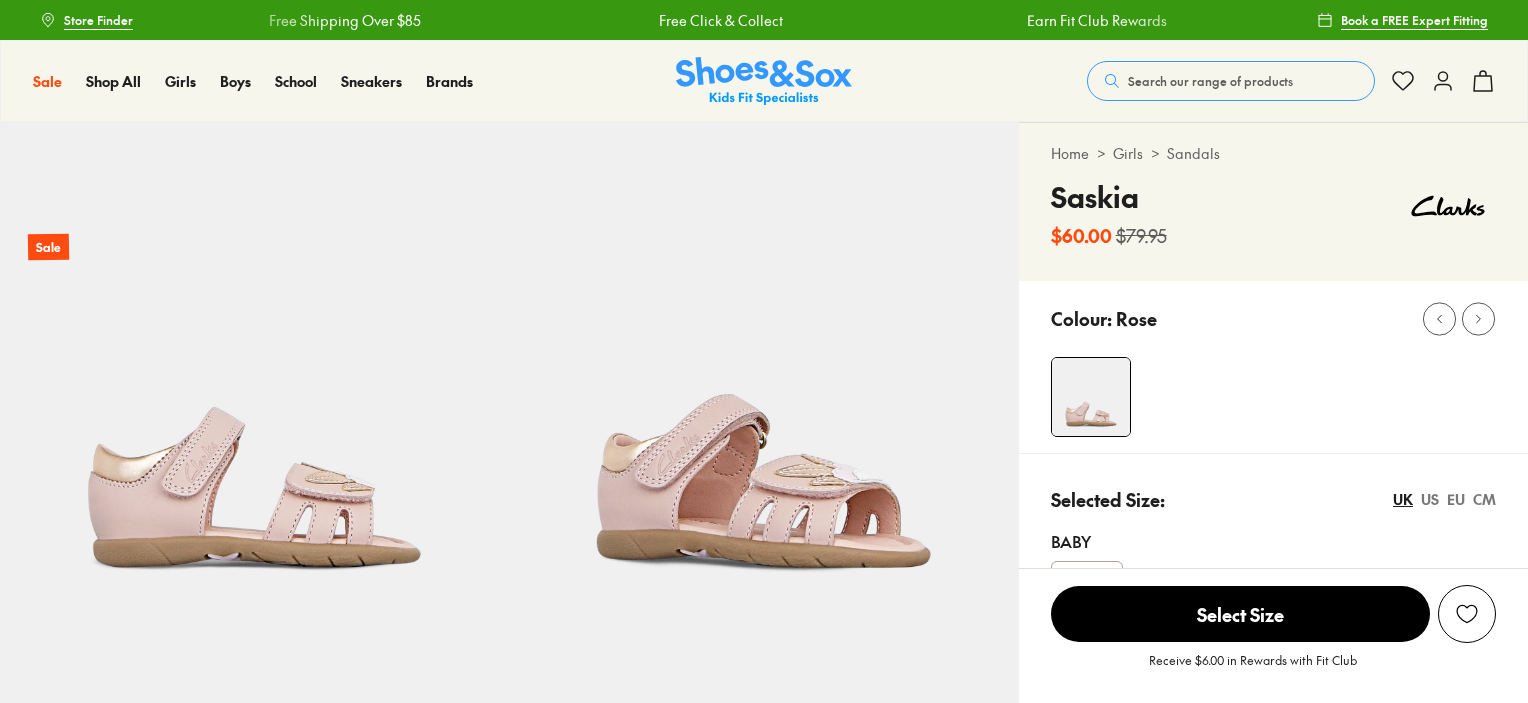 click 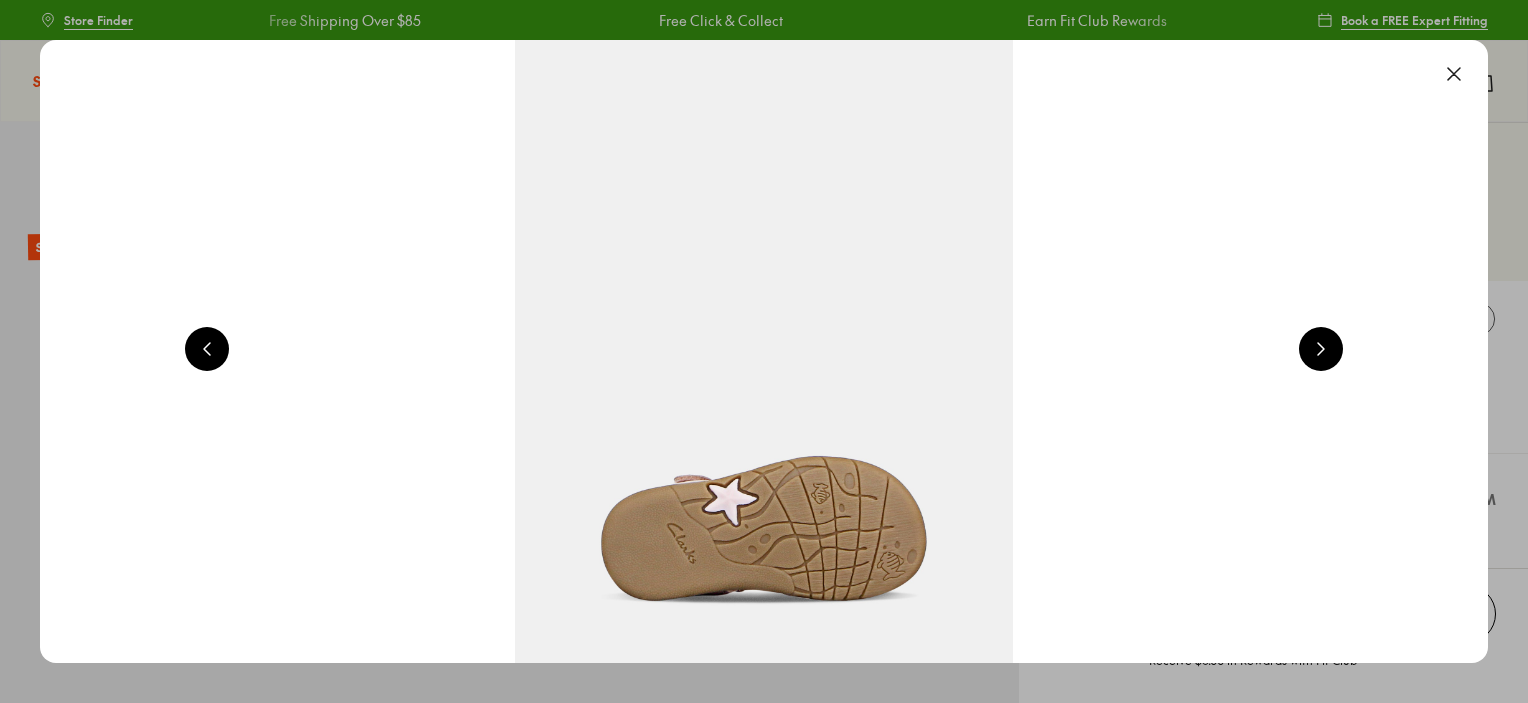 scroll, scrollTop: 0, scrollLeft: 1456, axis: horizontal 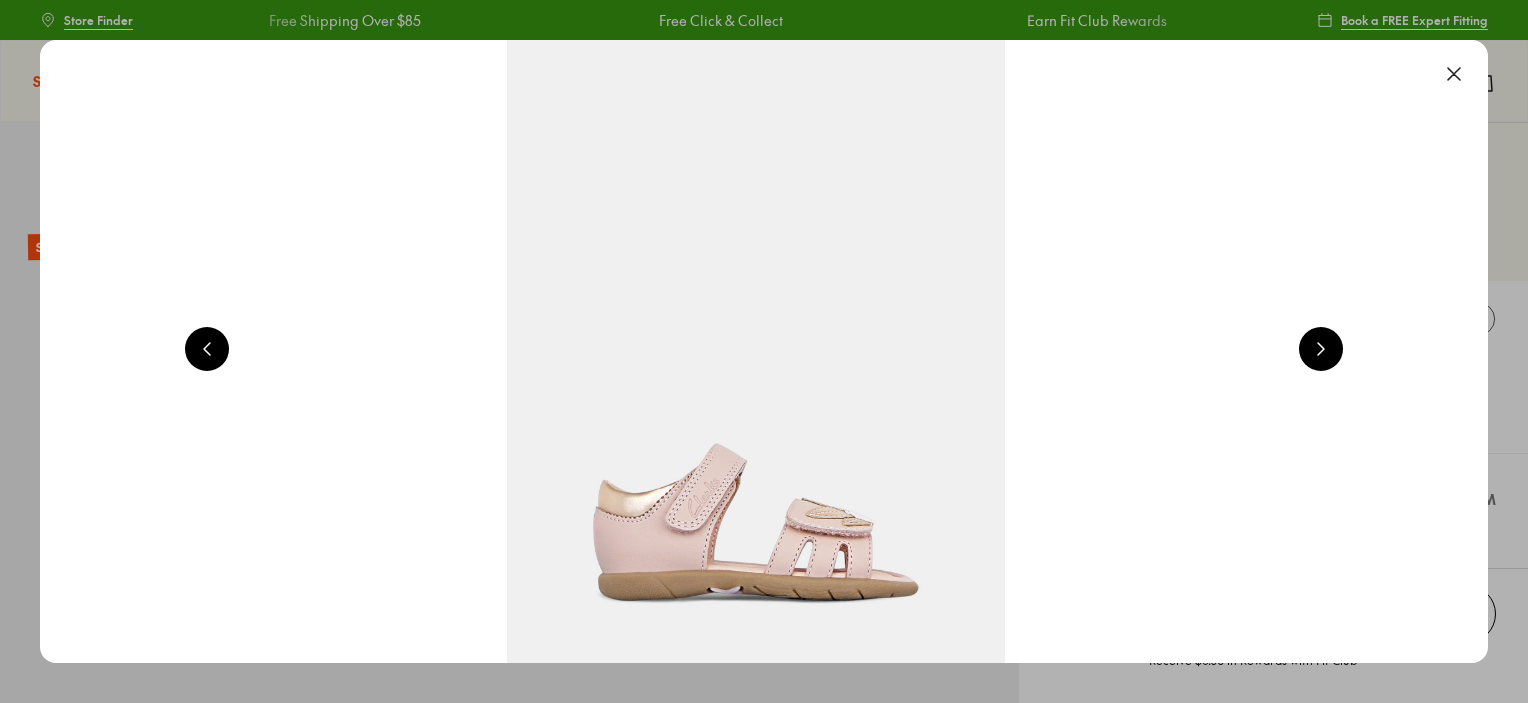 select on "*" 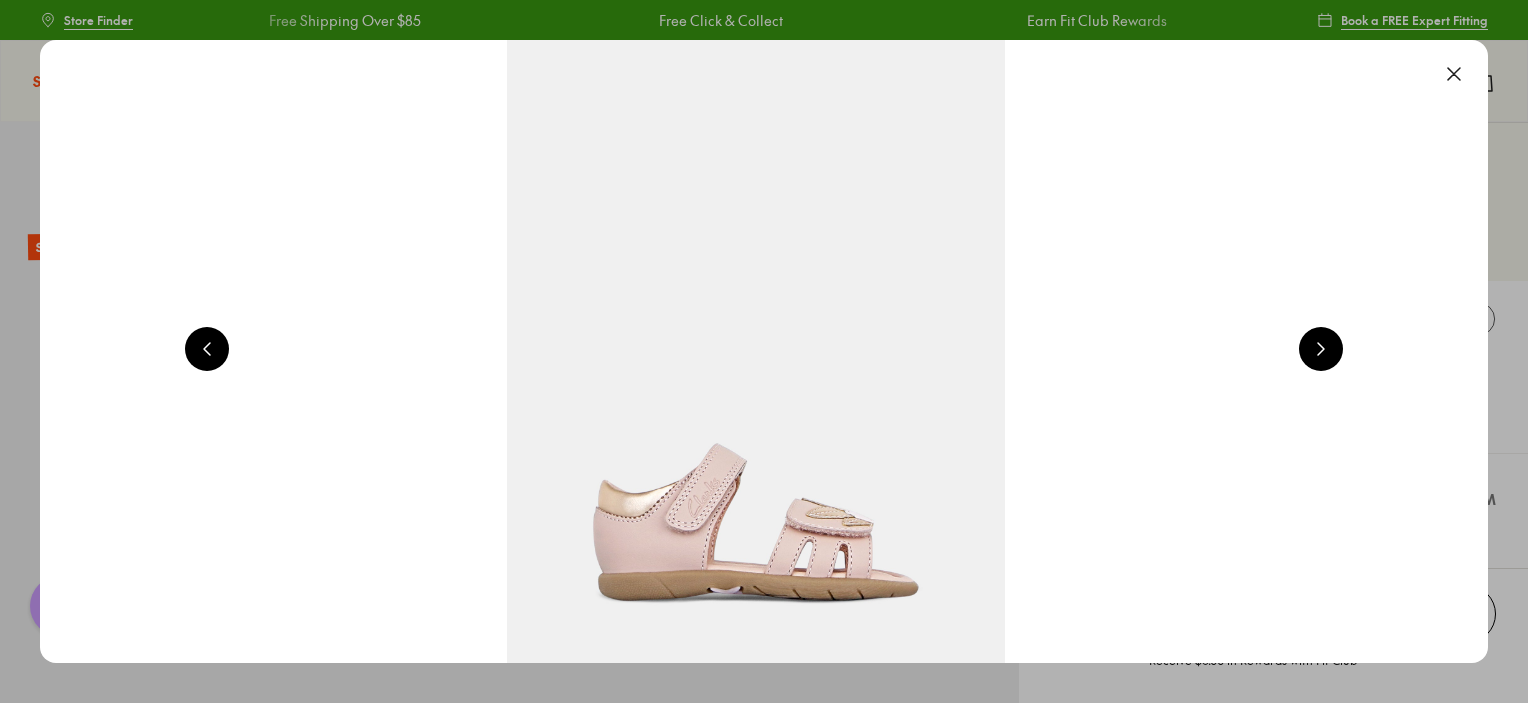 scroll, scrollTop: 0, scrollLeft: 0, axis: both 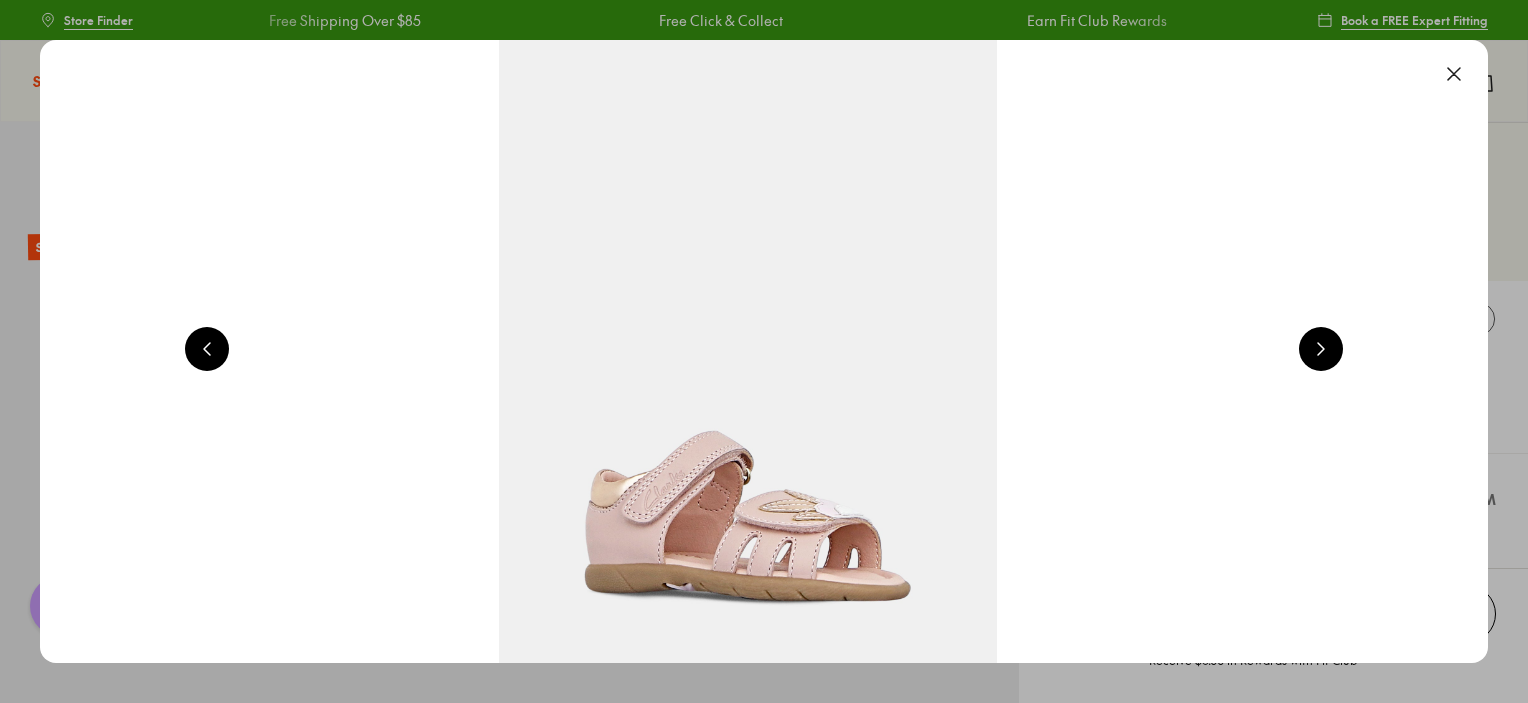 click at bounding box center [1321, 349] 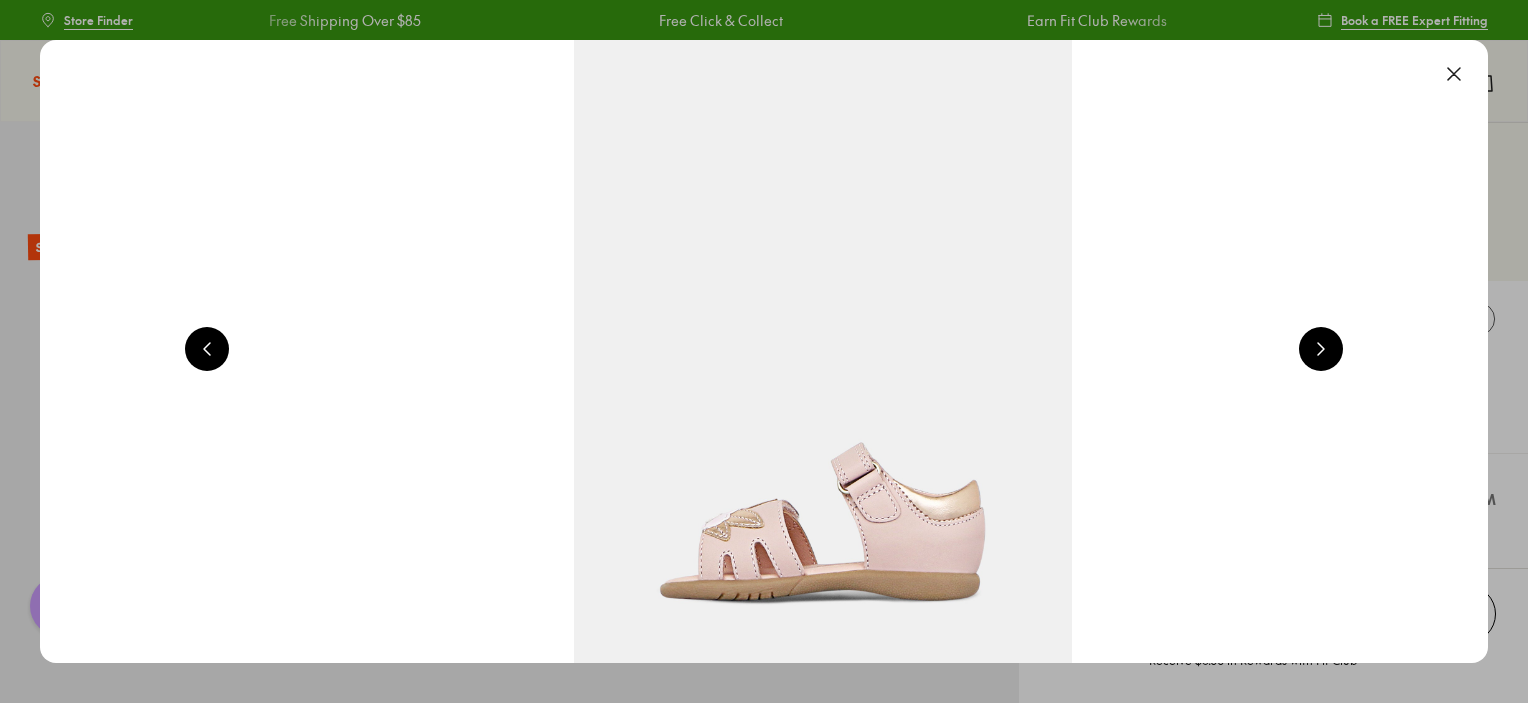 scroll, scrollTop: 0, scrollLeft: 4368, axis: horizontal 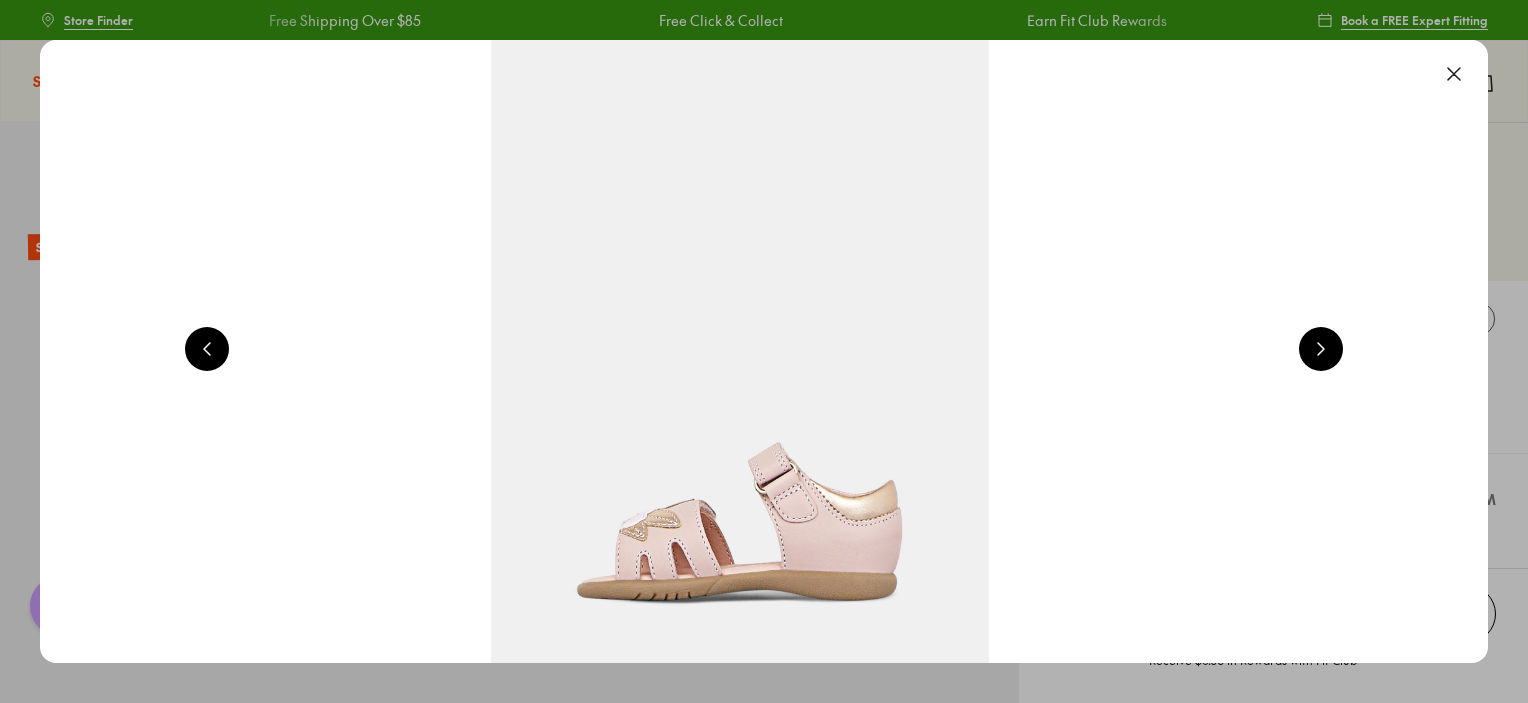 click at bounding box center [1454, 74] 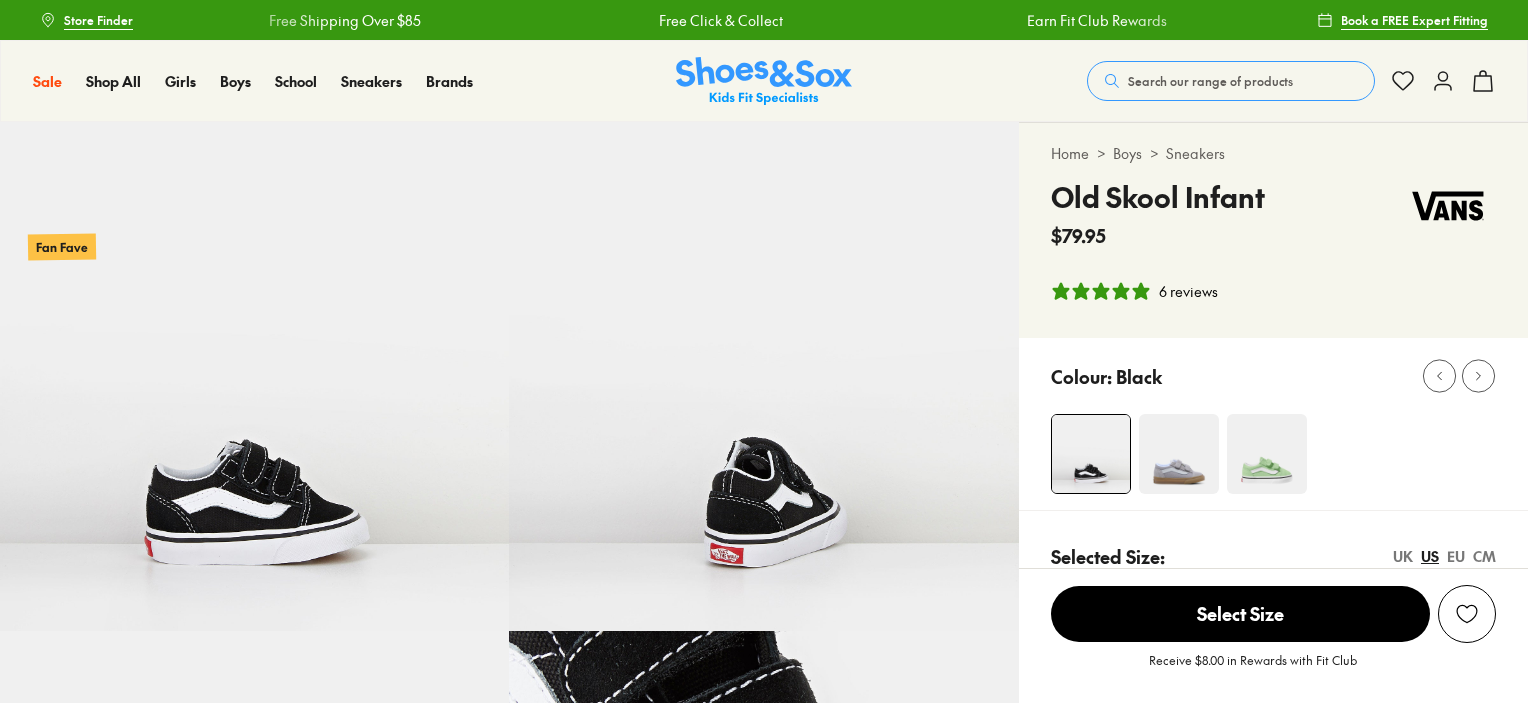 select on "*" 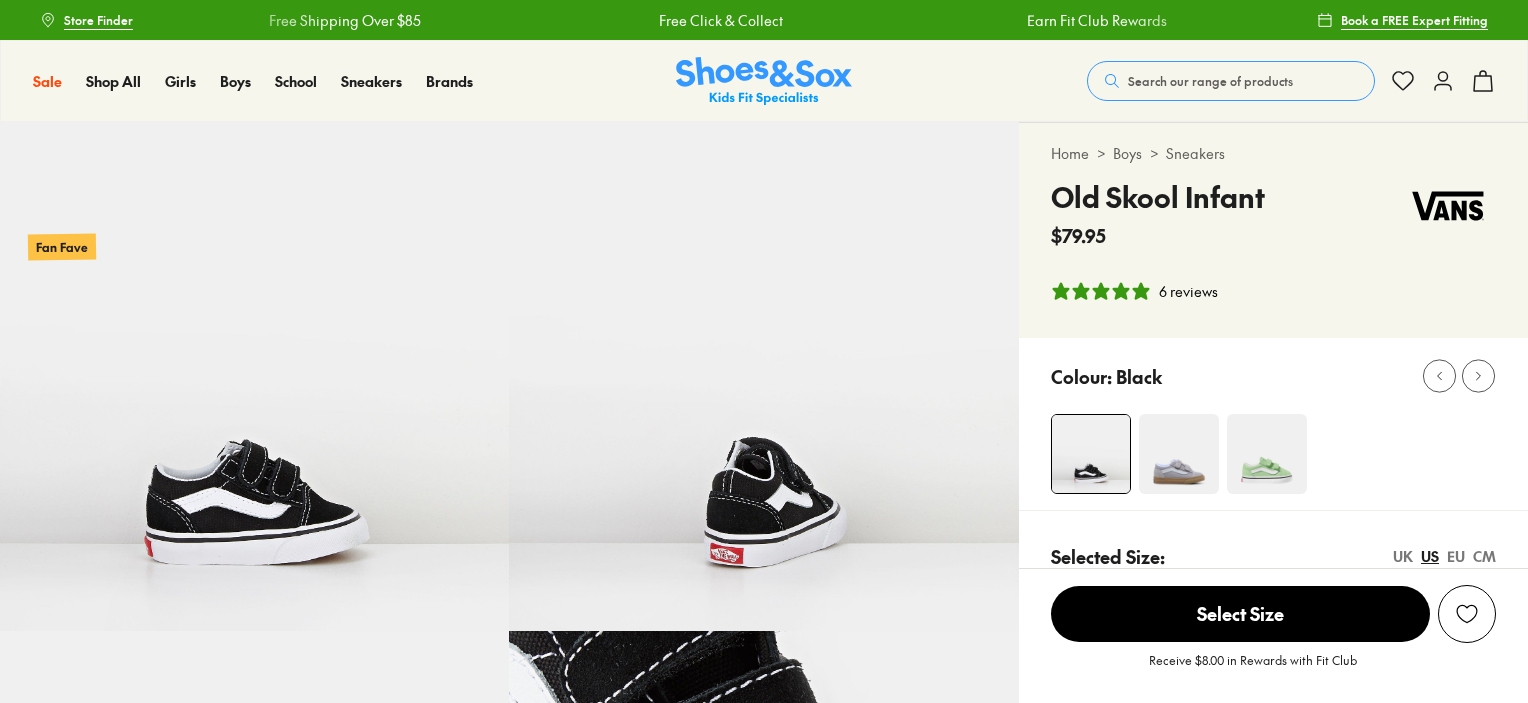 scroll, scrollTop: 0, scrollLeft: 0, axis: both 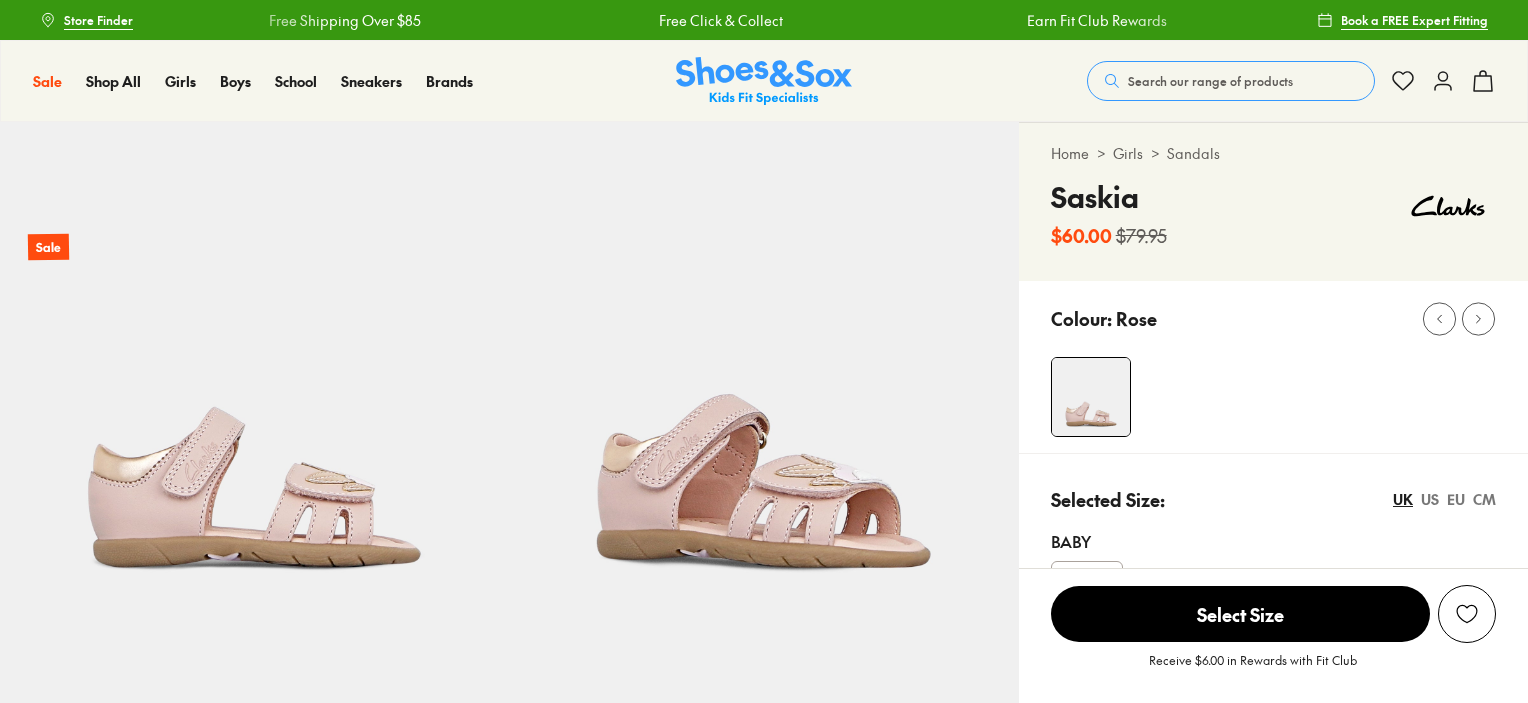 select on "*" 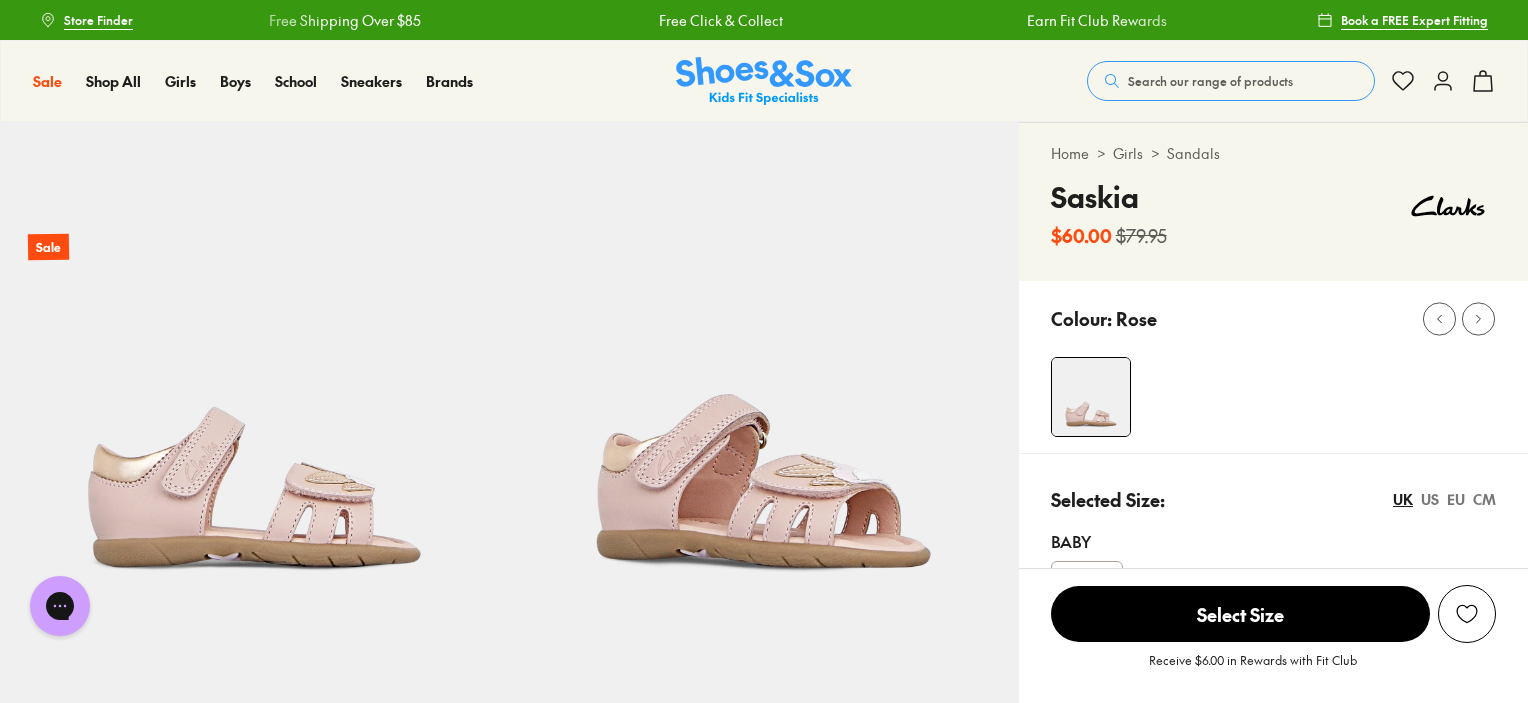 scroll, scrollTop: 0, scrollLeft: 0, axis: both 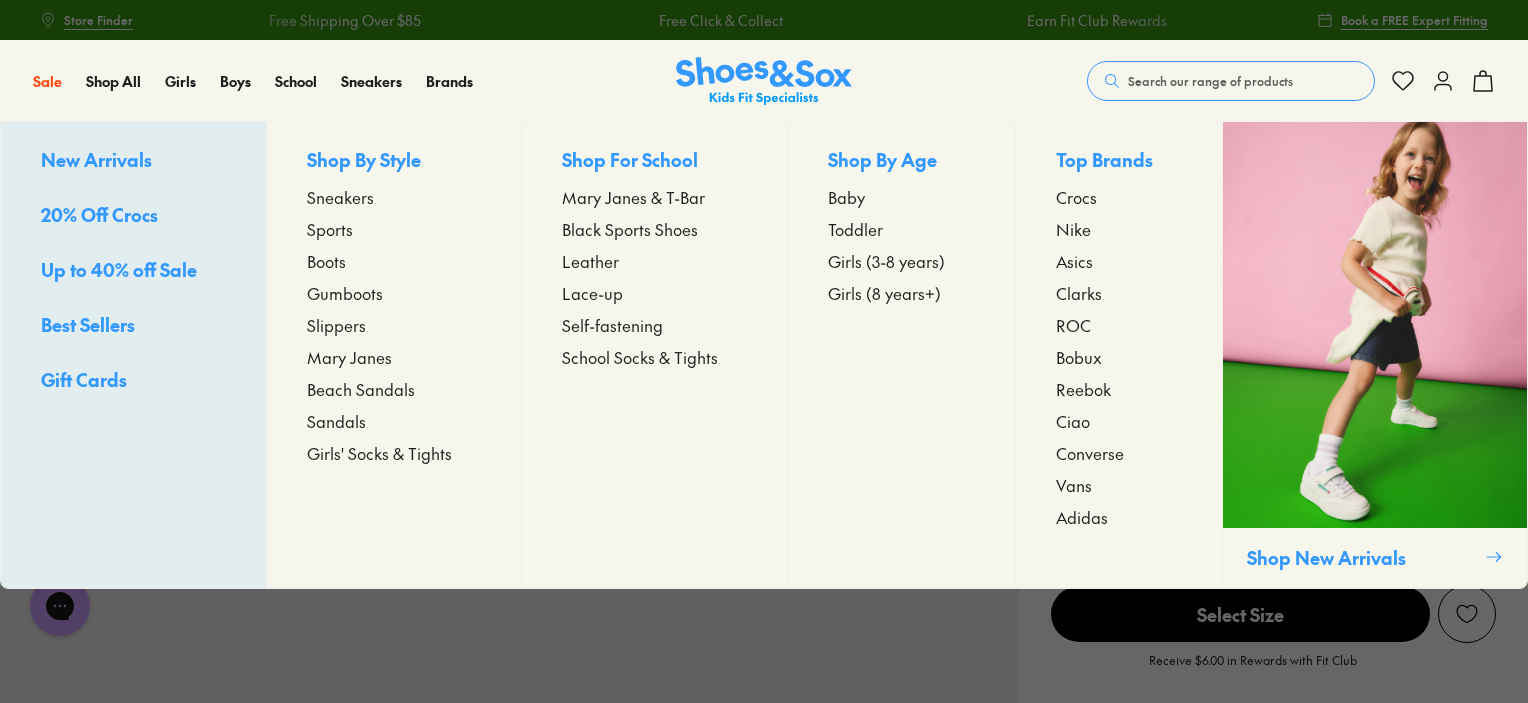 click on "Sandals" at bounding box center (336, 421) 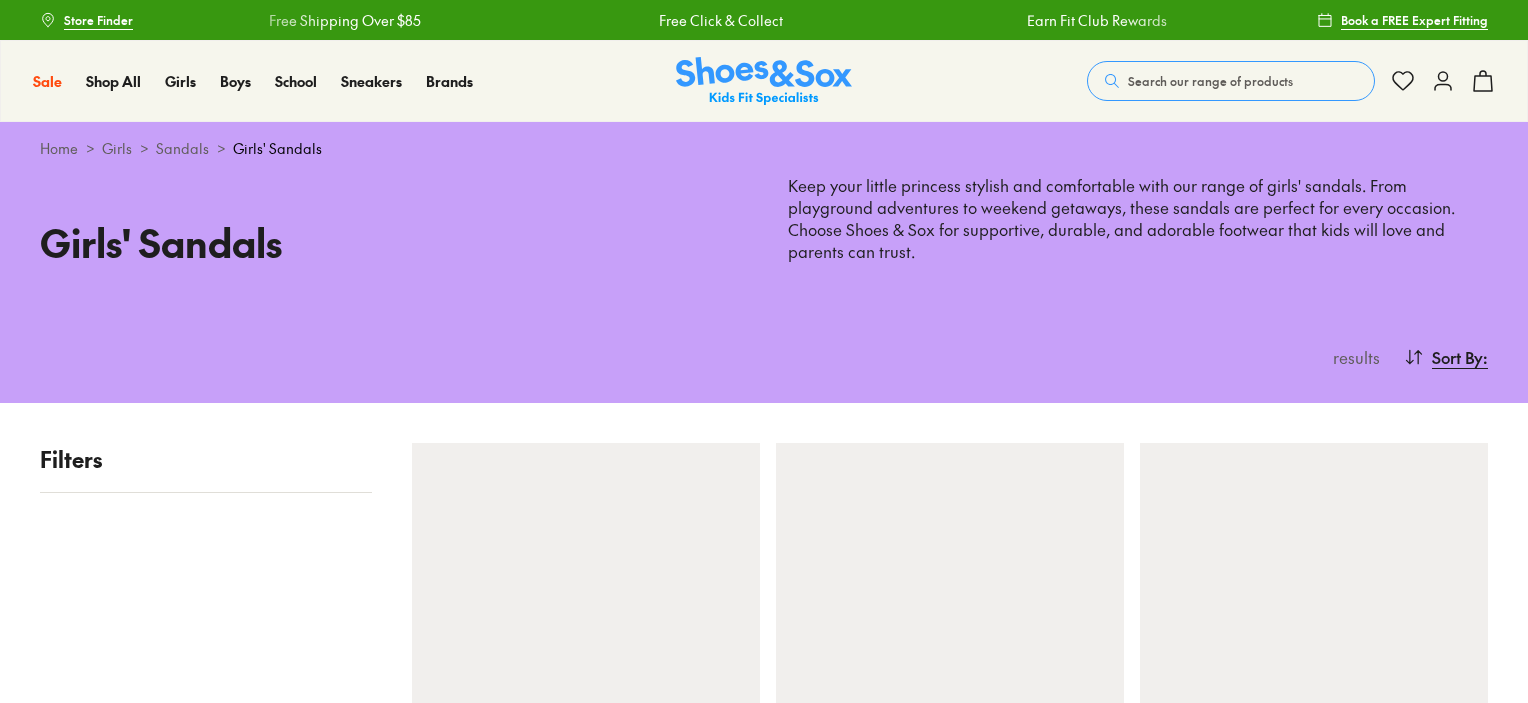 scroll, scrollTop: 0, scrollLeft: 0, axis: both 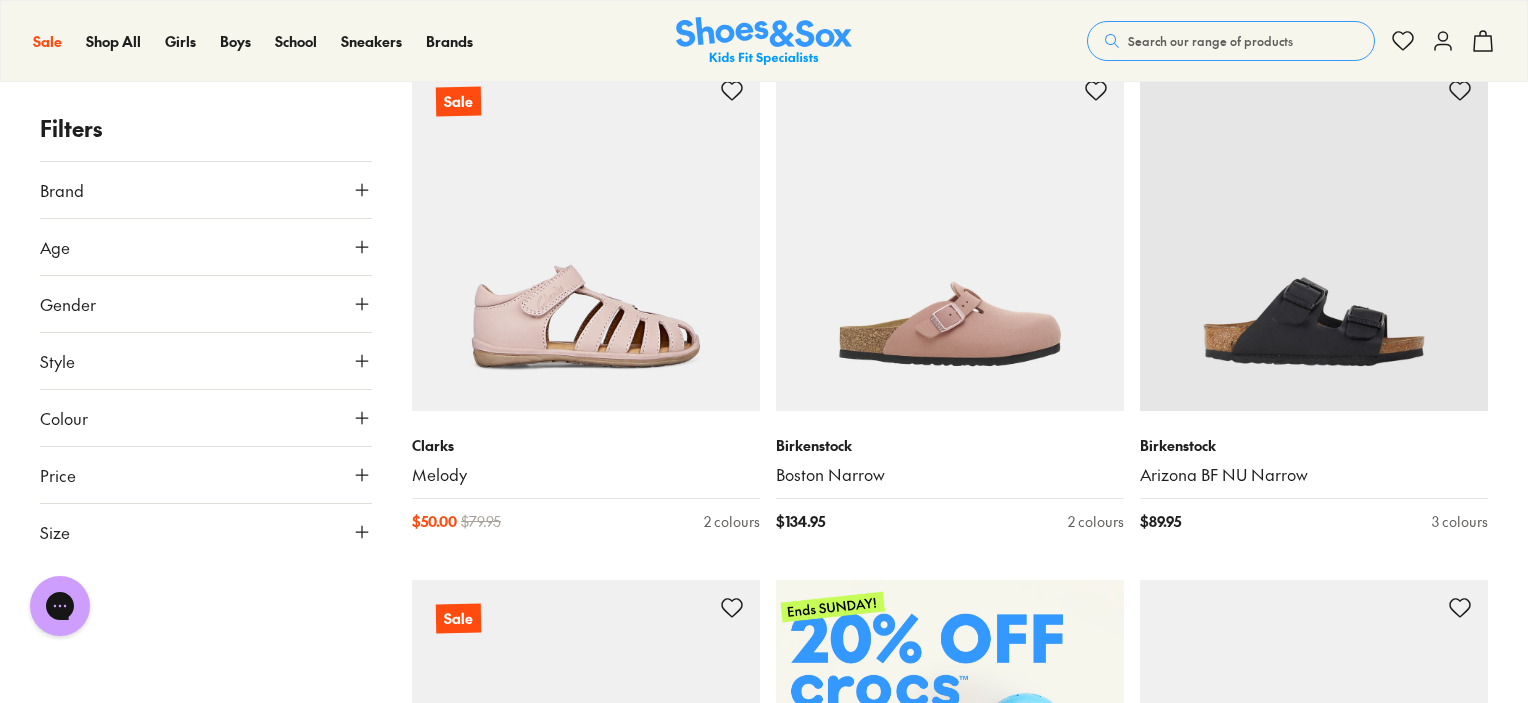 click 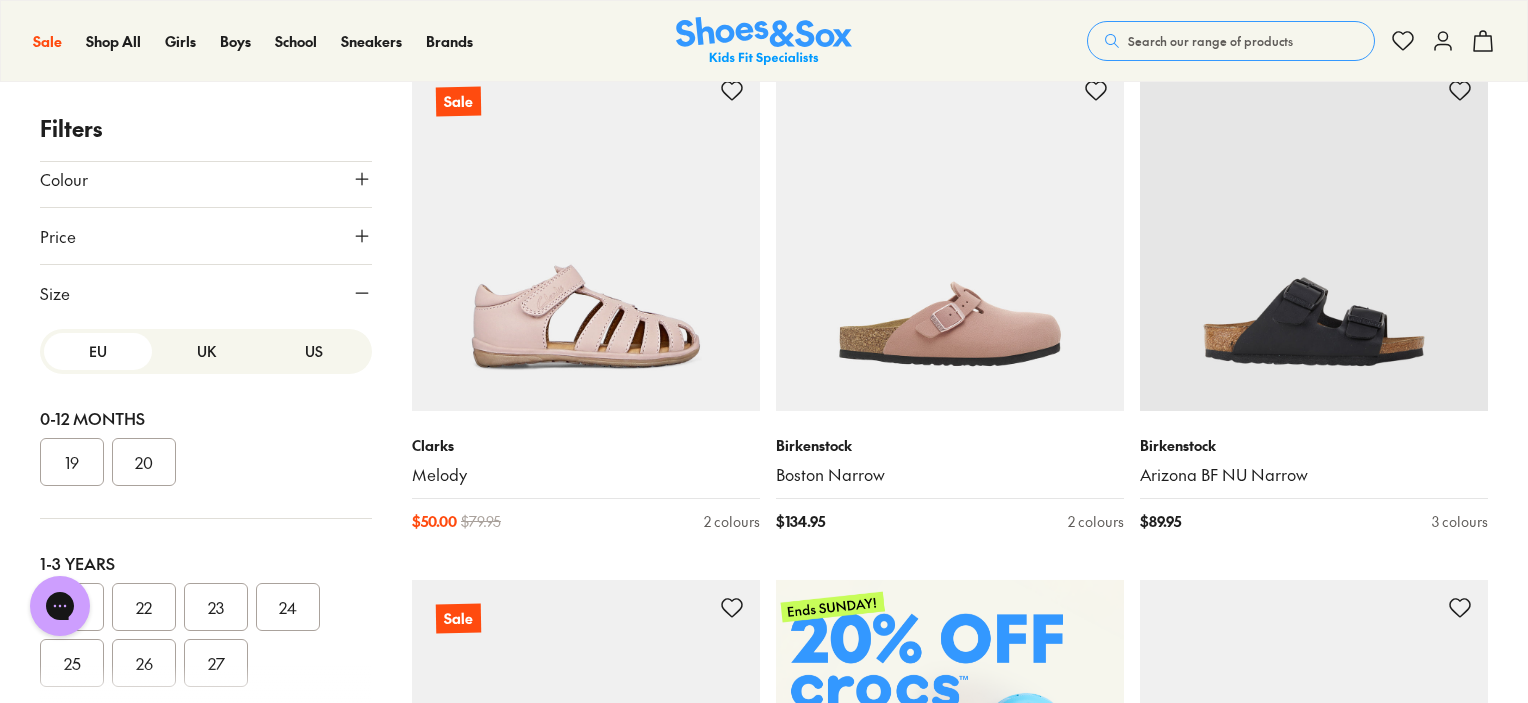scroll, scrollTop: 237, scrollLeft: 0, axis: vertical 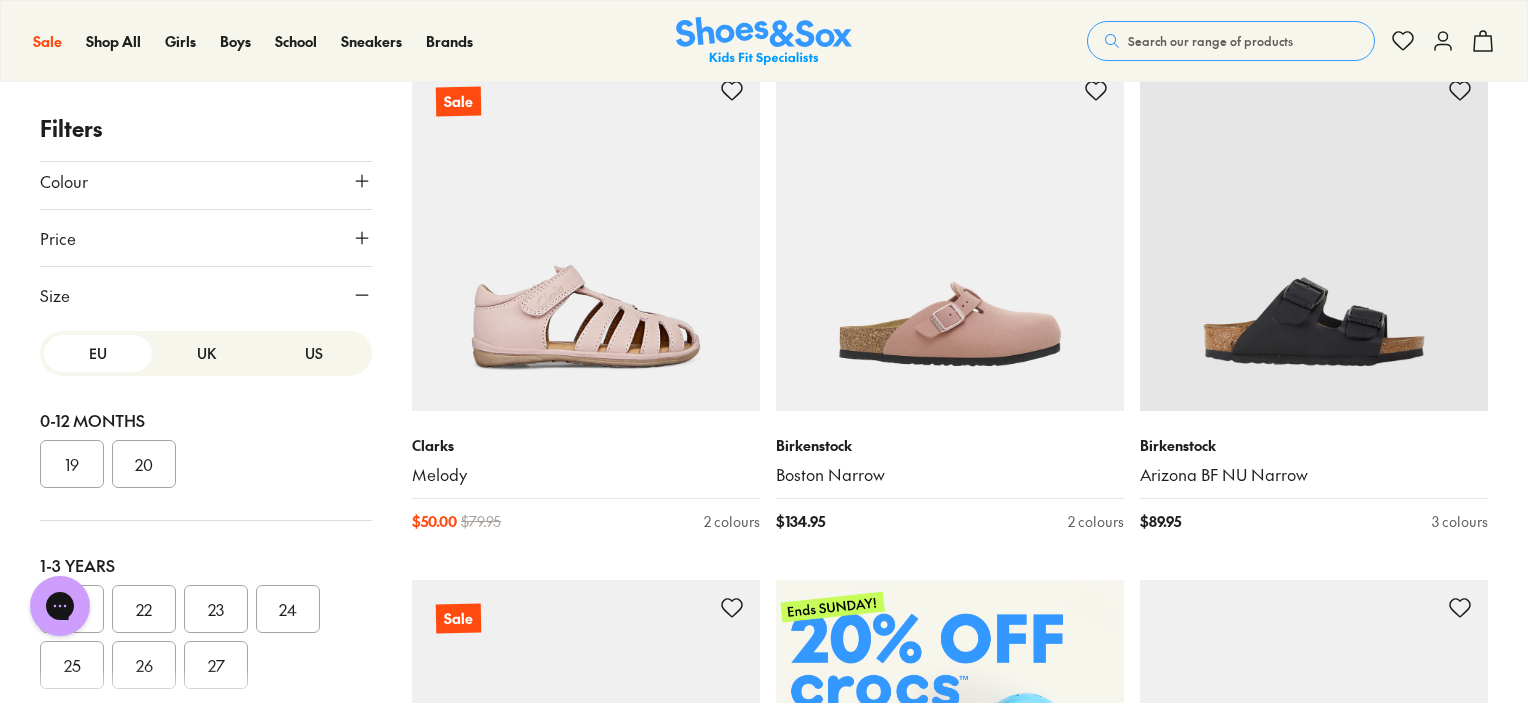 click on "UK" at bounding box center (206, 353) 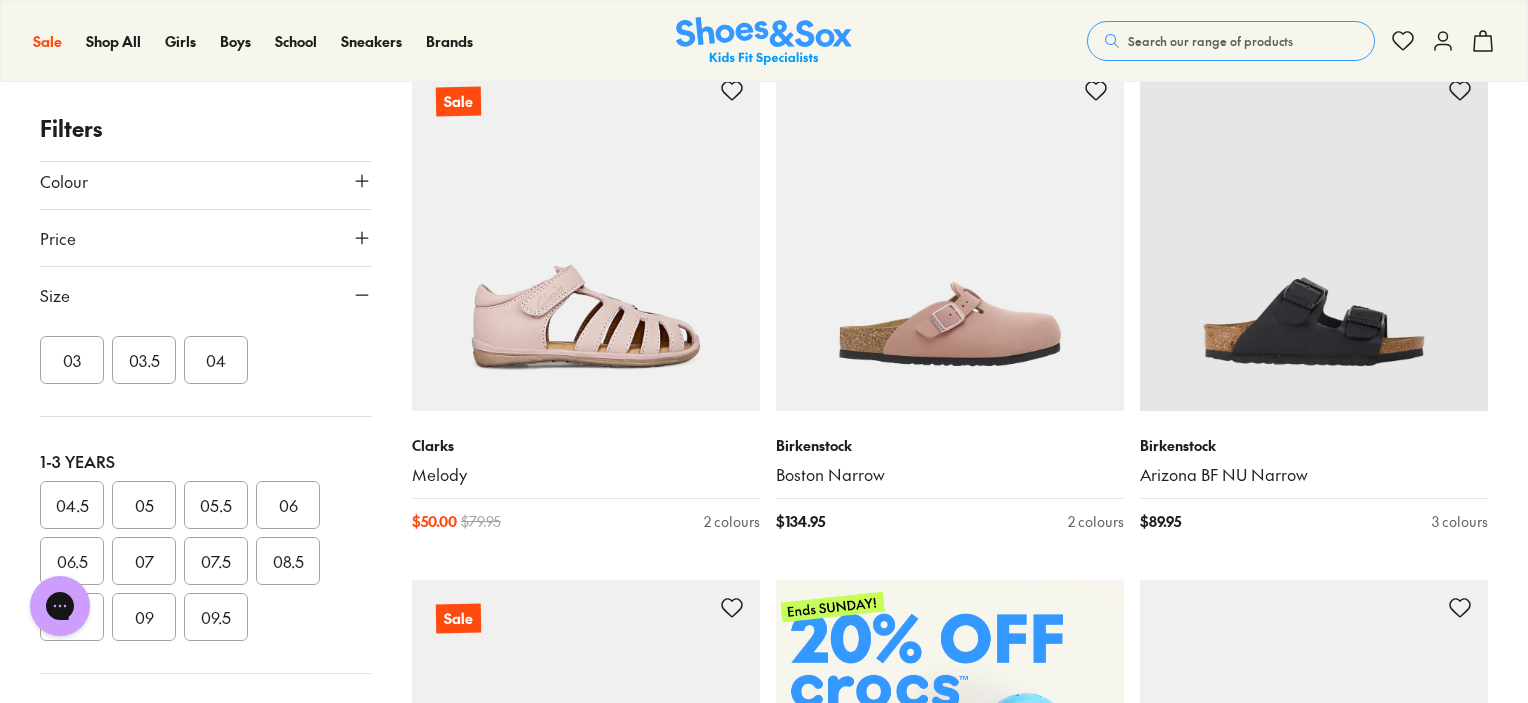 scroll, scrollTop: 85, scrollLeft: 0, axis: vertical 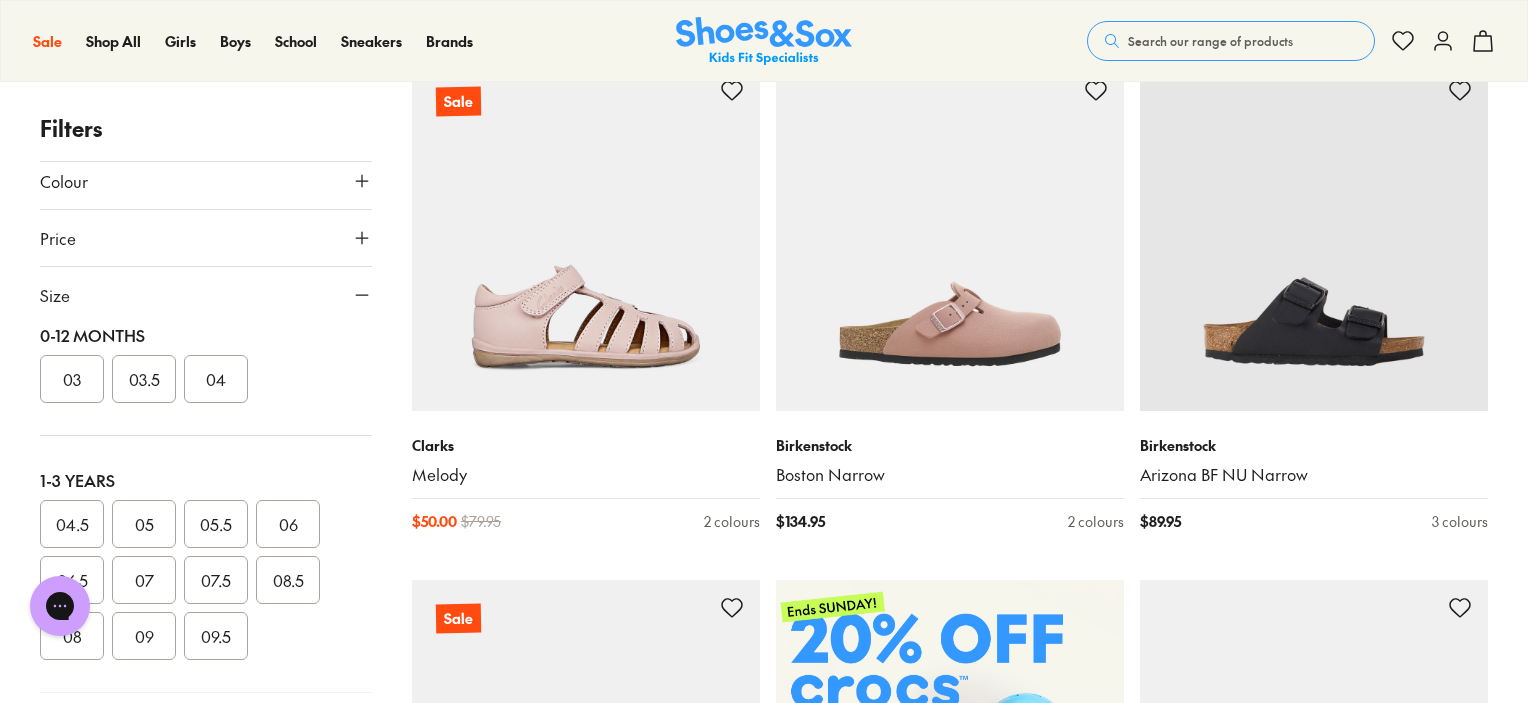 click on "03" at bounding box center (72, 379) 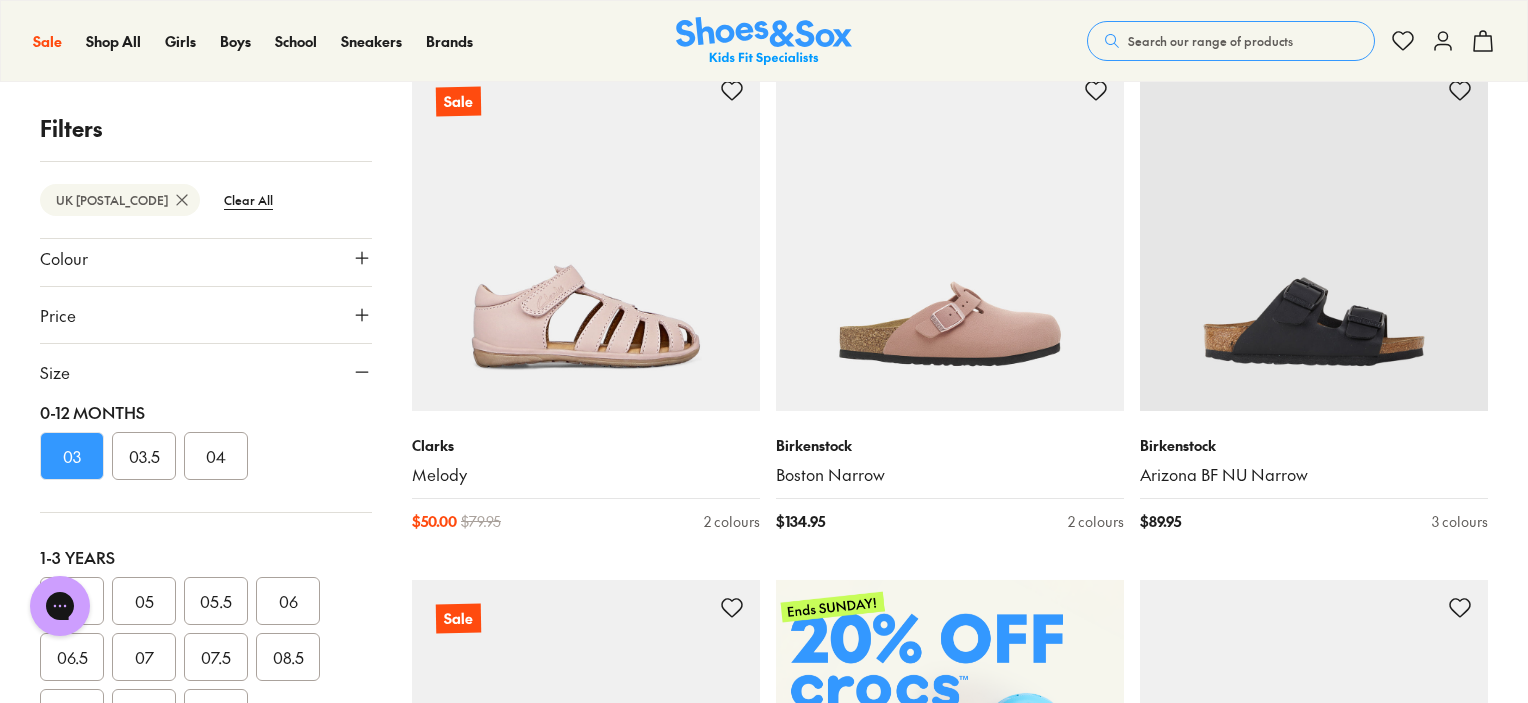 scroll, scrollTop: 9, scrollLeft: 0, axis: vertical 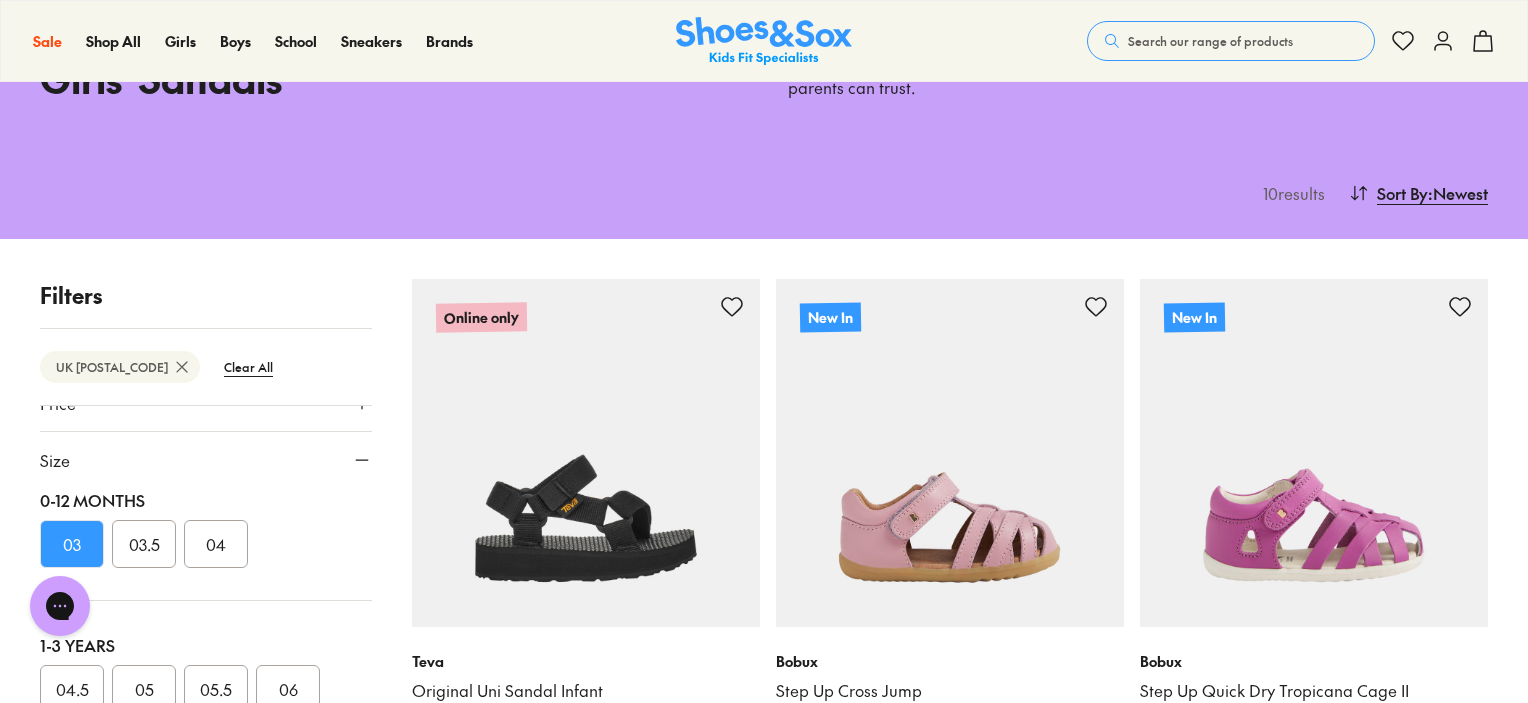 click on "03.5" at bounding box center (144, 544) 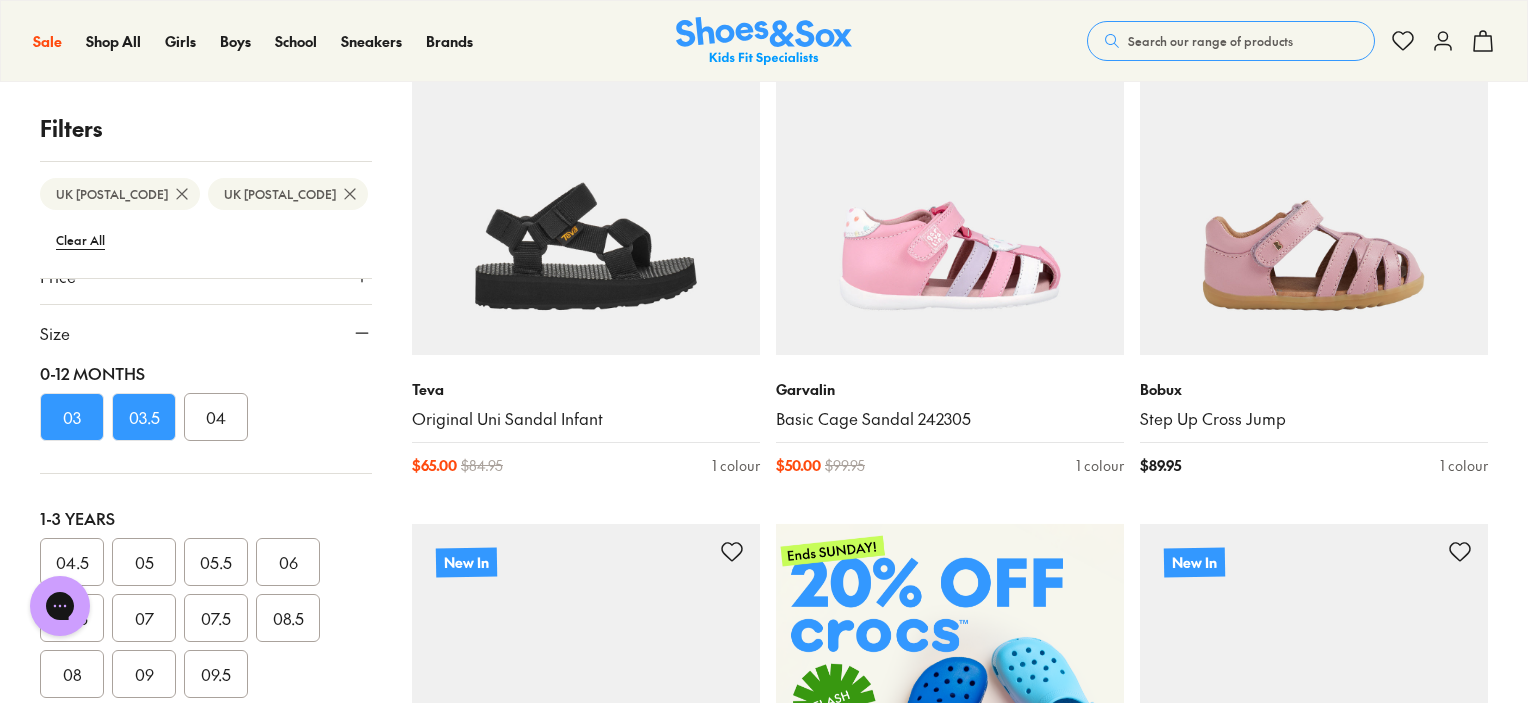 scroll, scrollTop: 436, scrollLeft: 0, axis: vertical 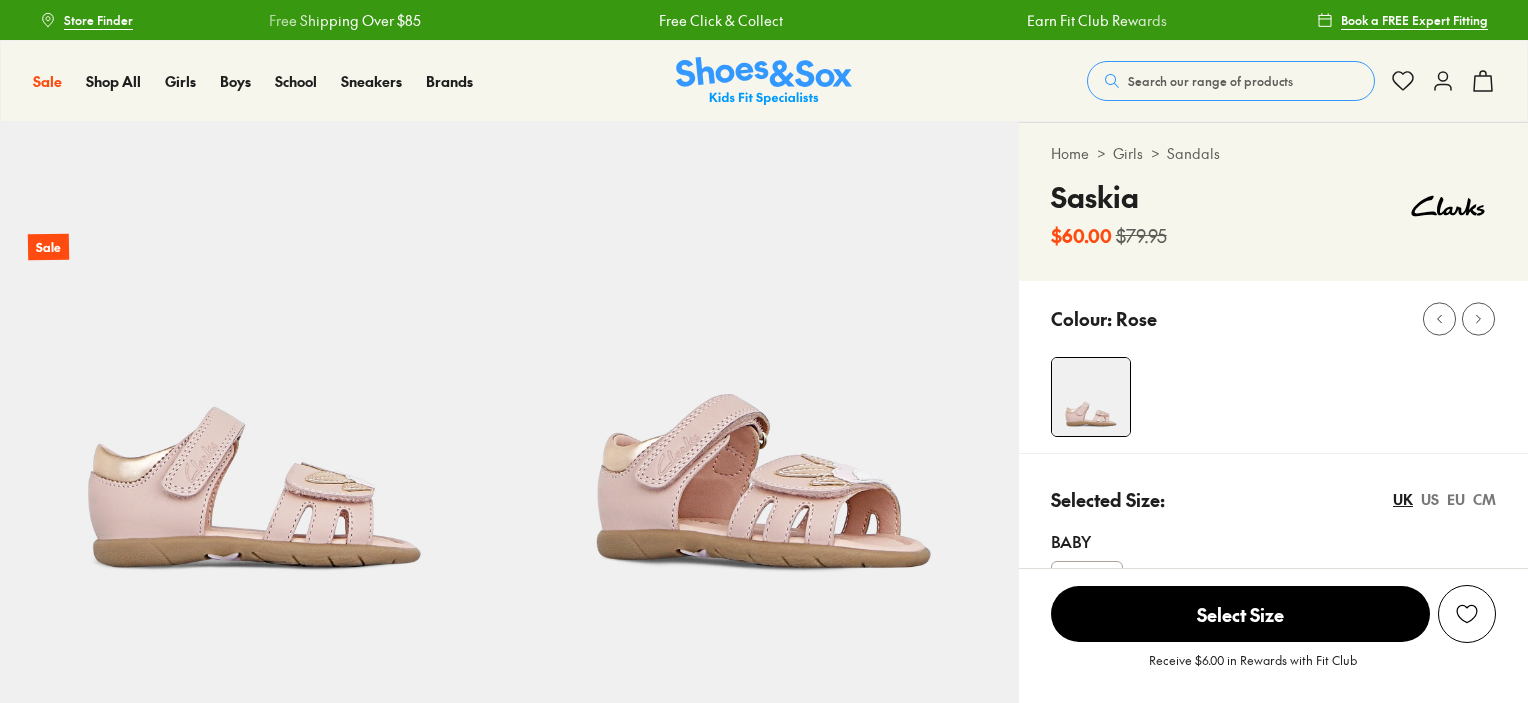select on "*" 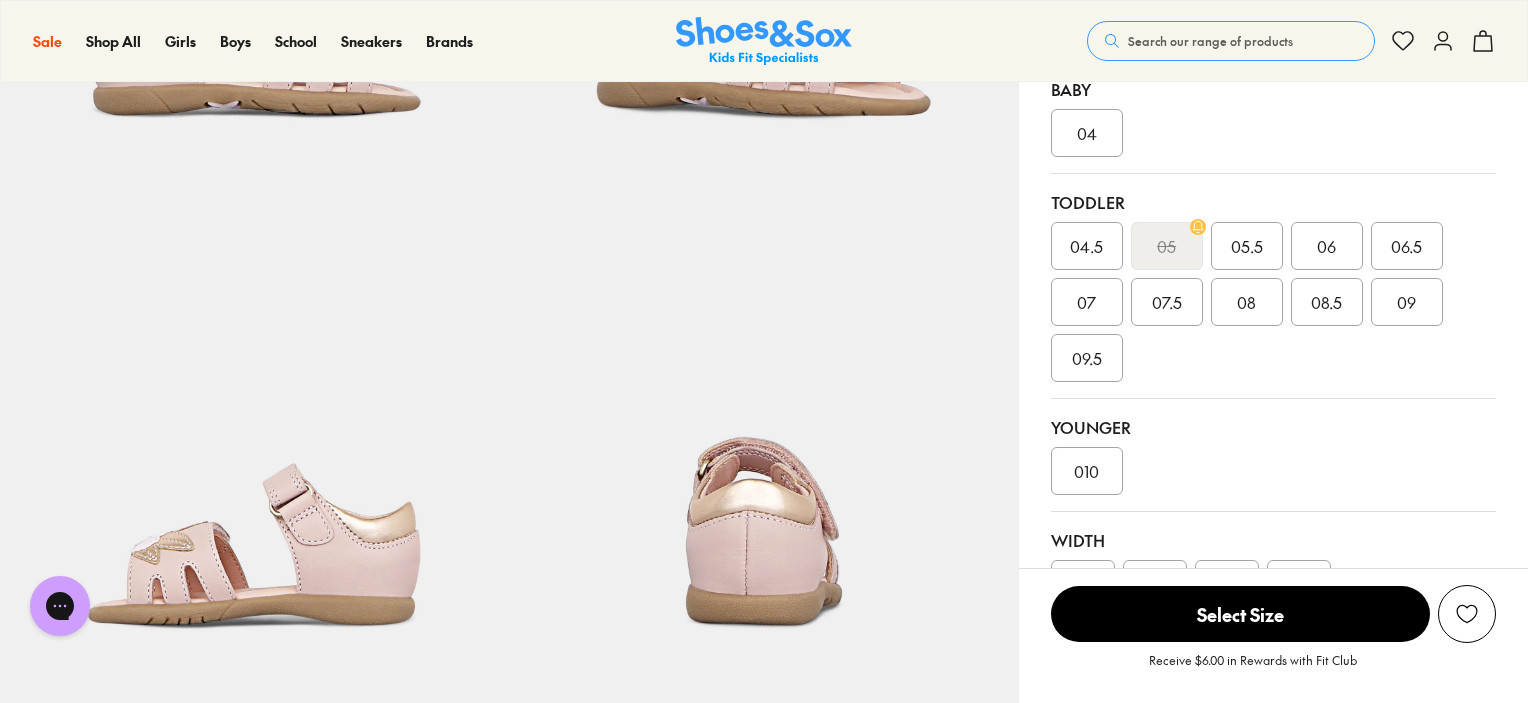 scroll, scrollTop: 0, scrollLeft: 0, axis: both 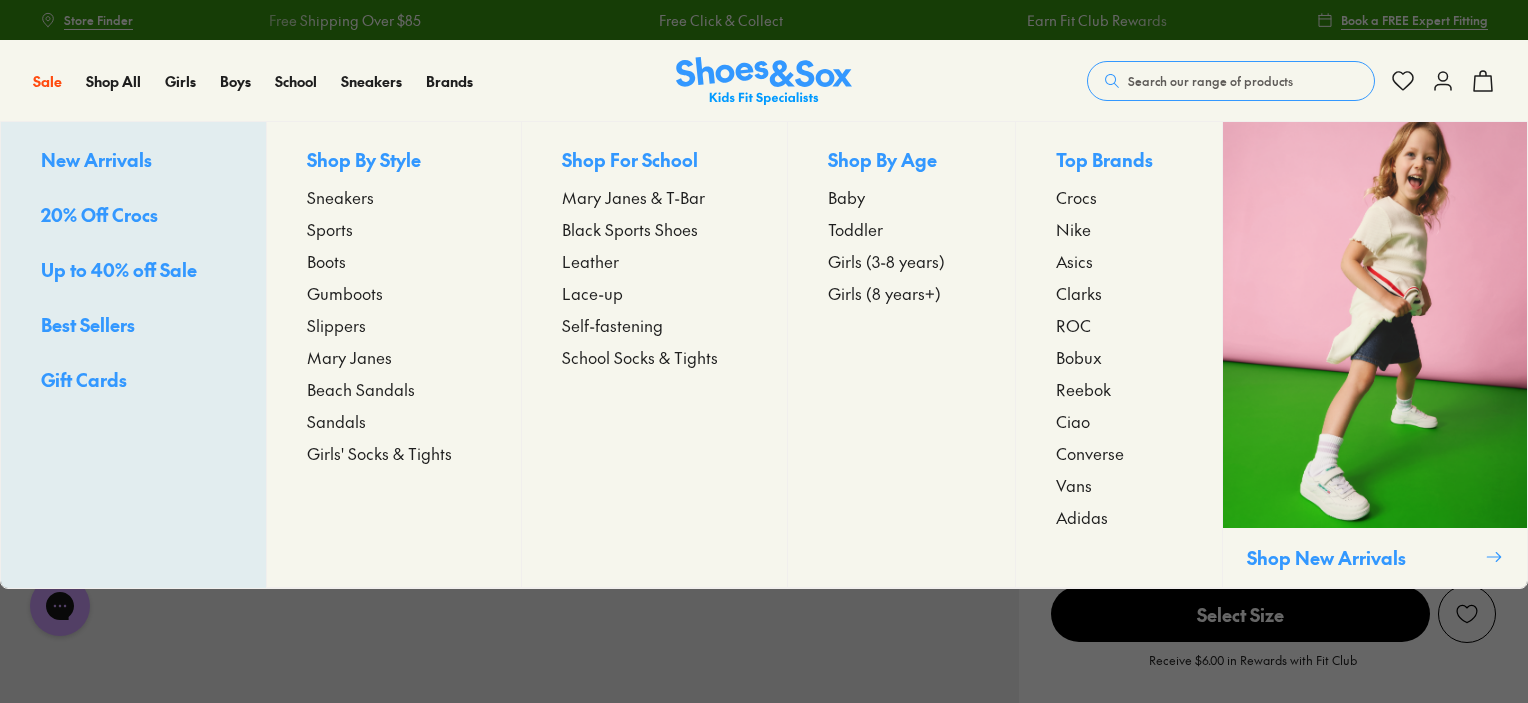 click on "Sandals" at bounding box center [336, 421] 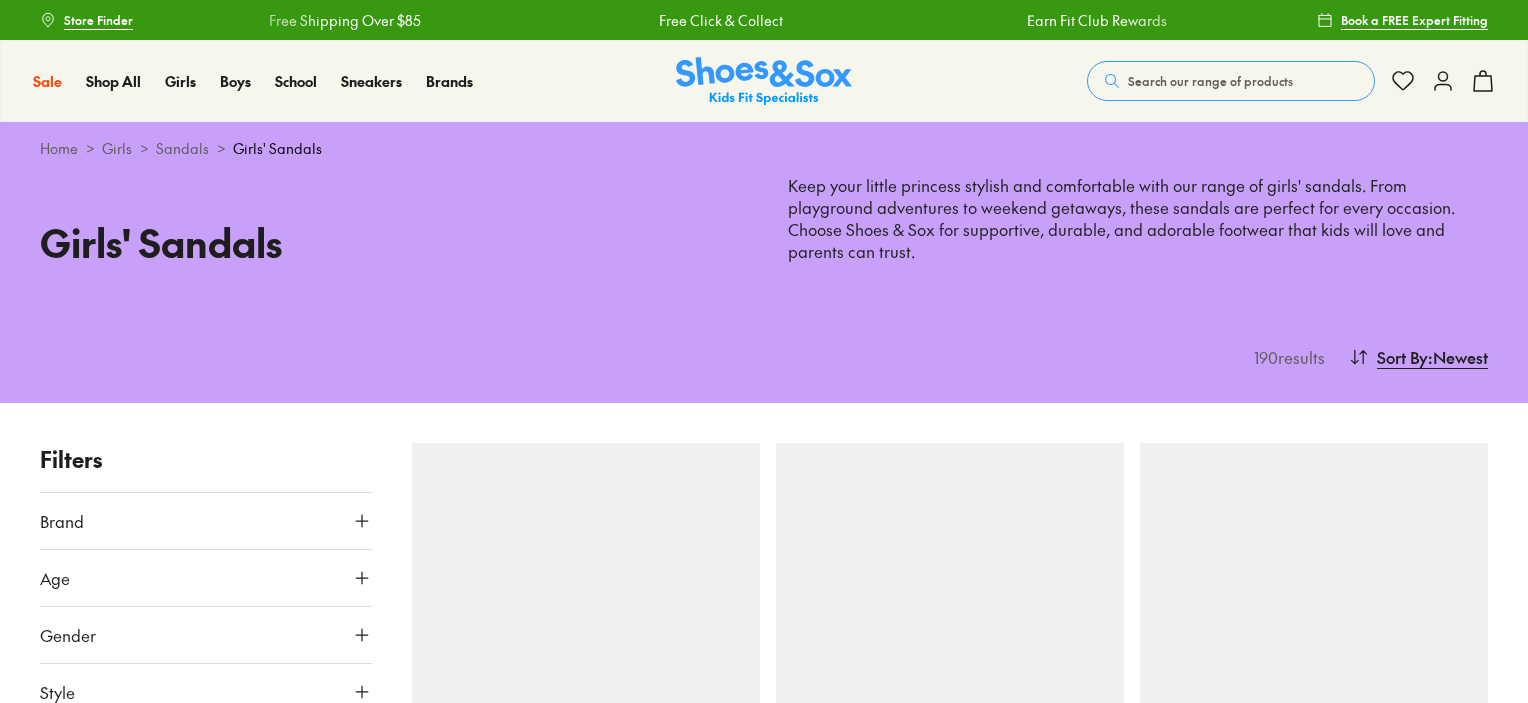 scroll, scrollTop: 0, scrollLeft: 0, axis: both 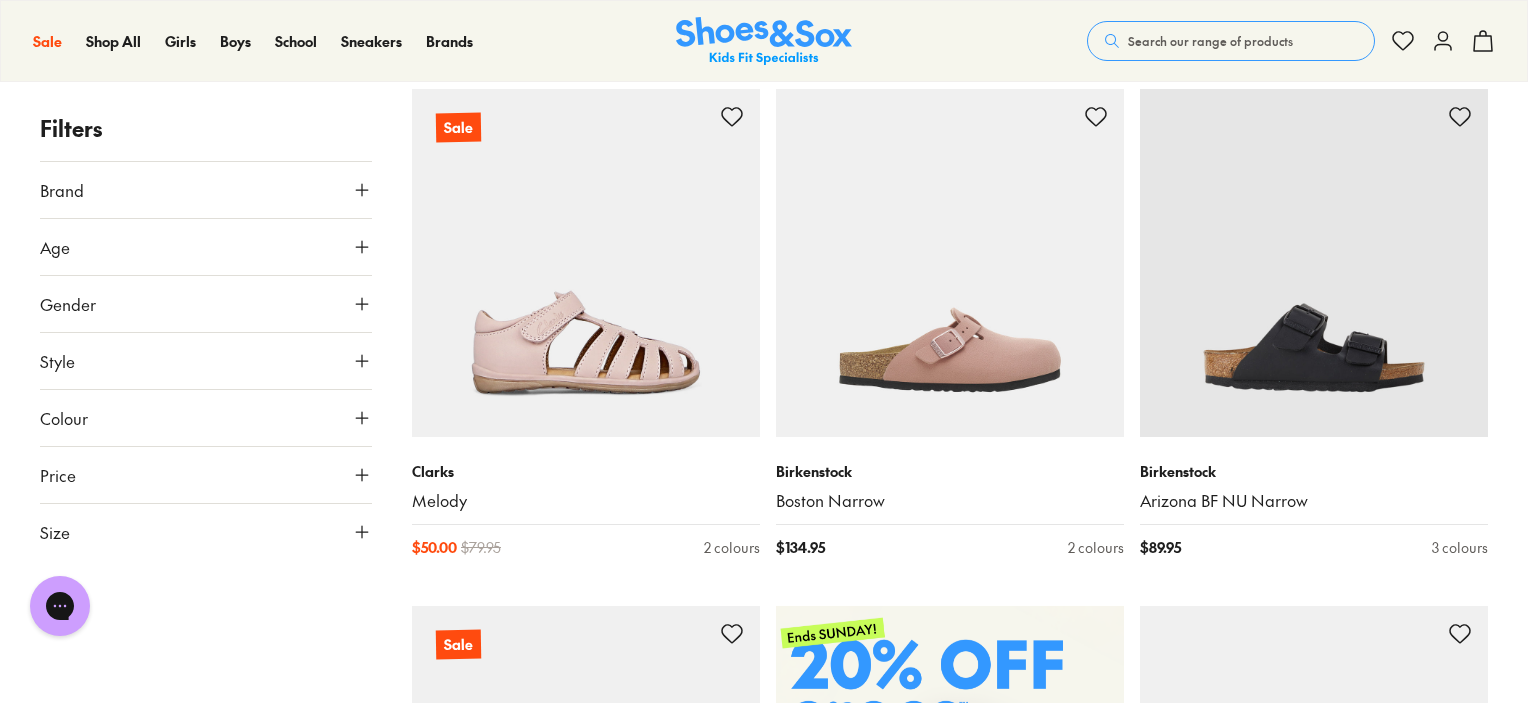 click on "Size" at bounding box center (206, 532) 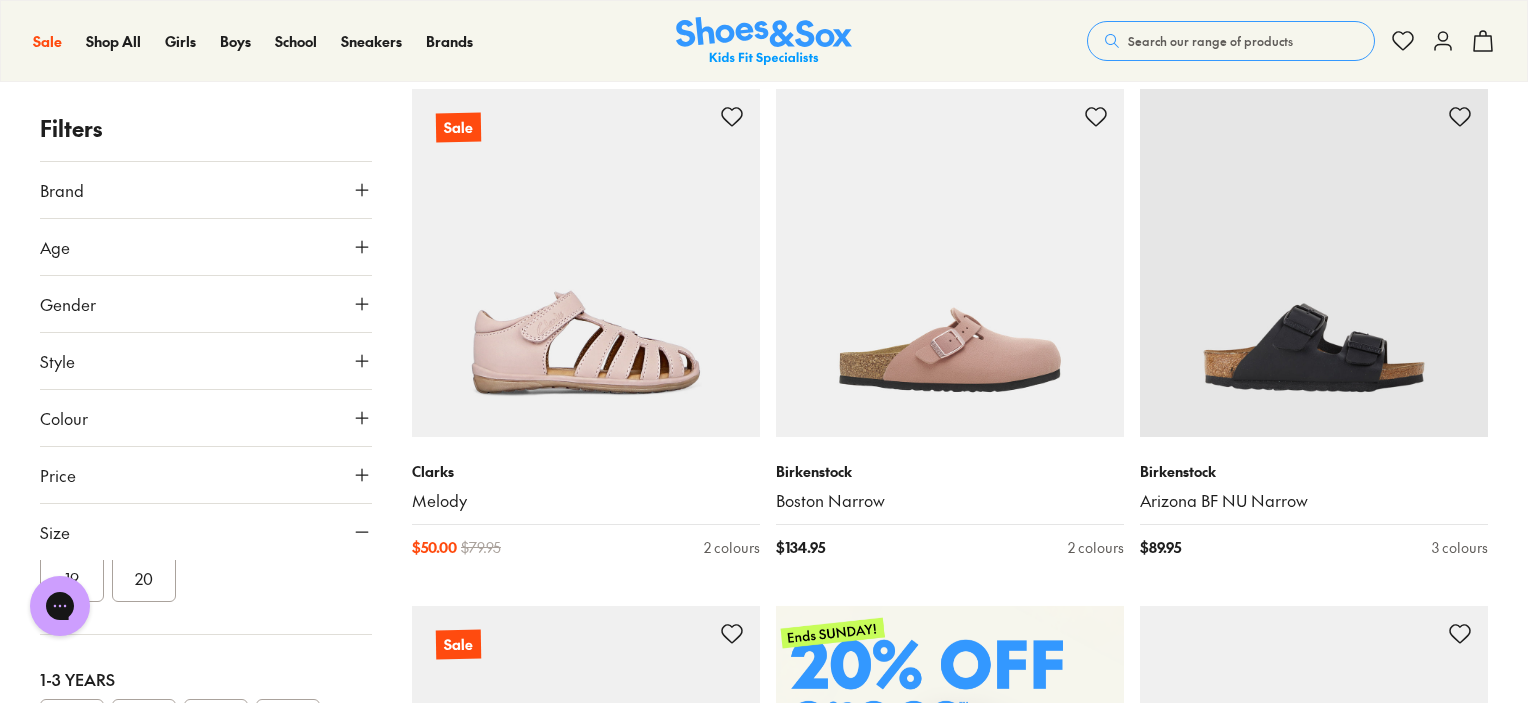 scroll, scrollTop: 38, scrollLeft: 0, axis: vertical 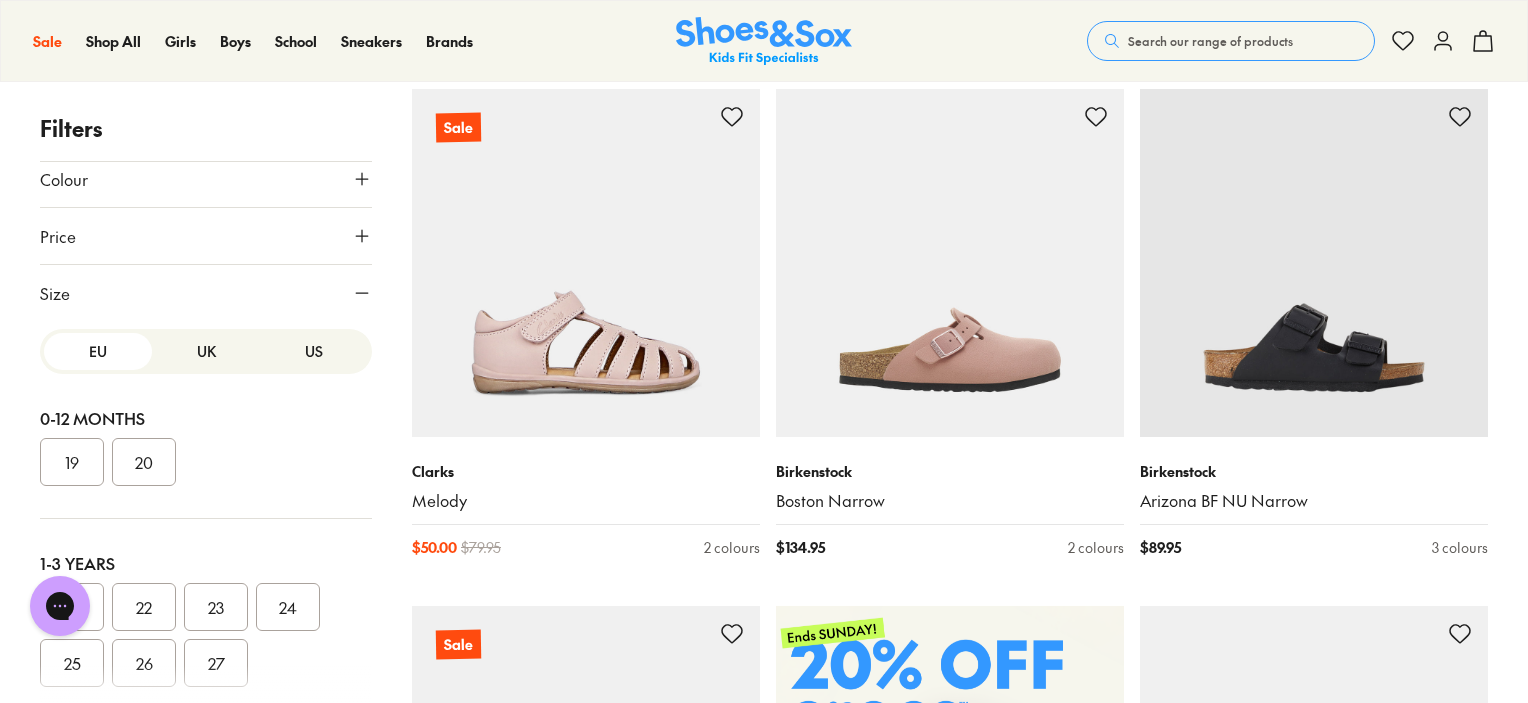 click on "UK" at bounding box center [206, 351] 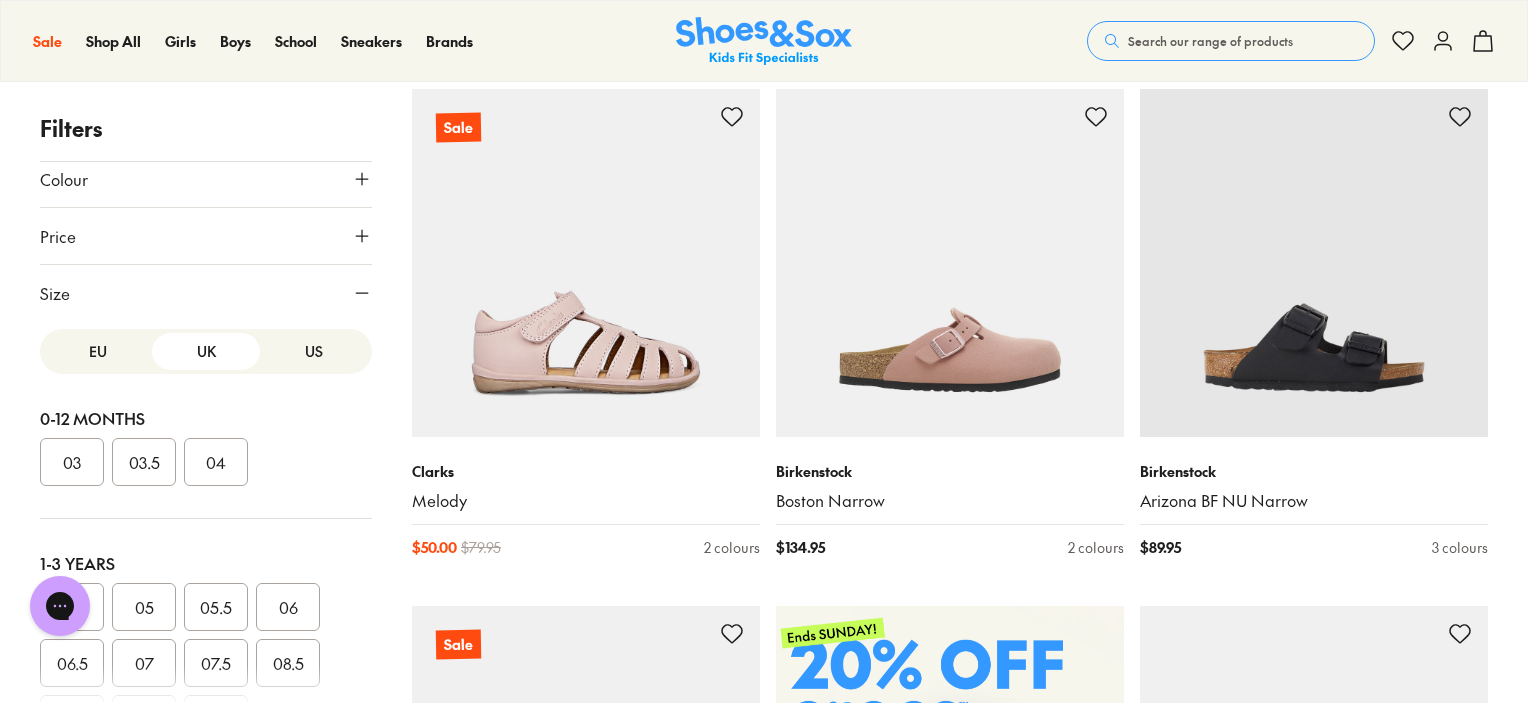 click on "03" at bounding box center (72, 462) 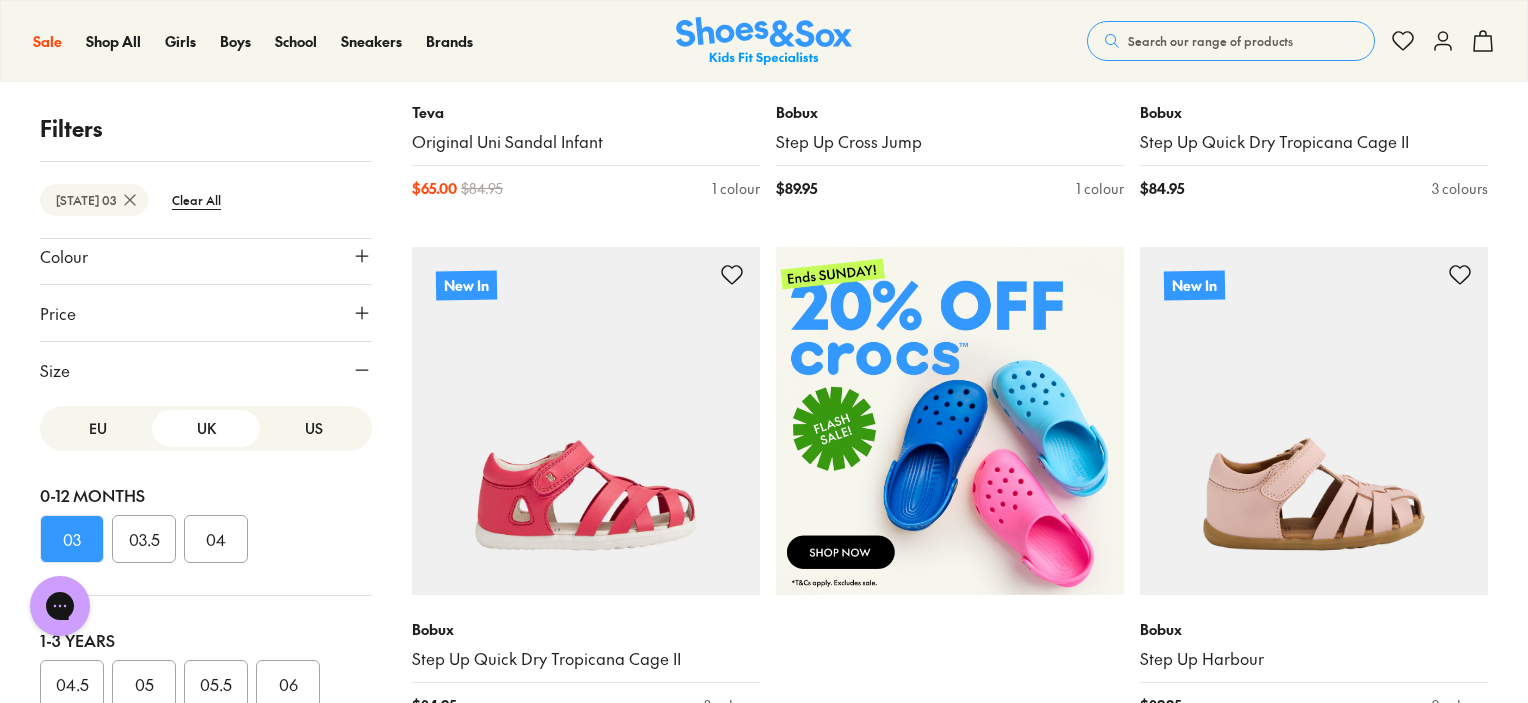 scroll, scrollTop: 736, scrollLeft: 0, axis: vertical 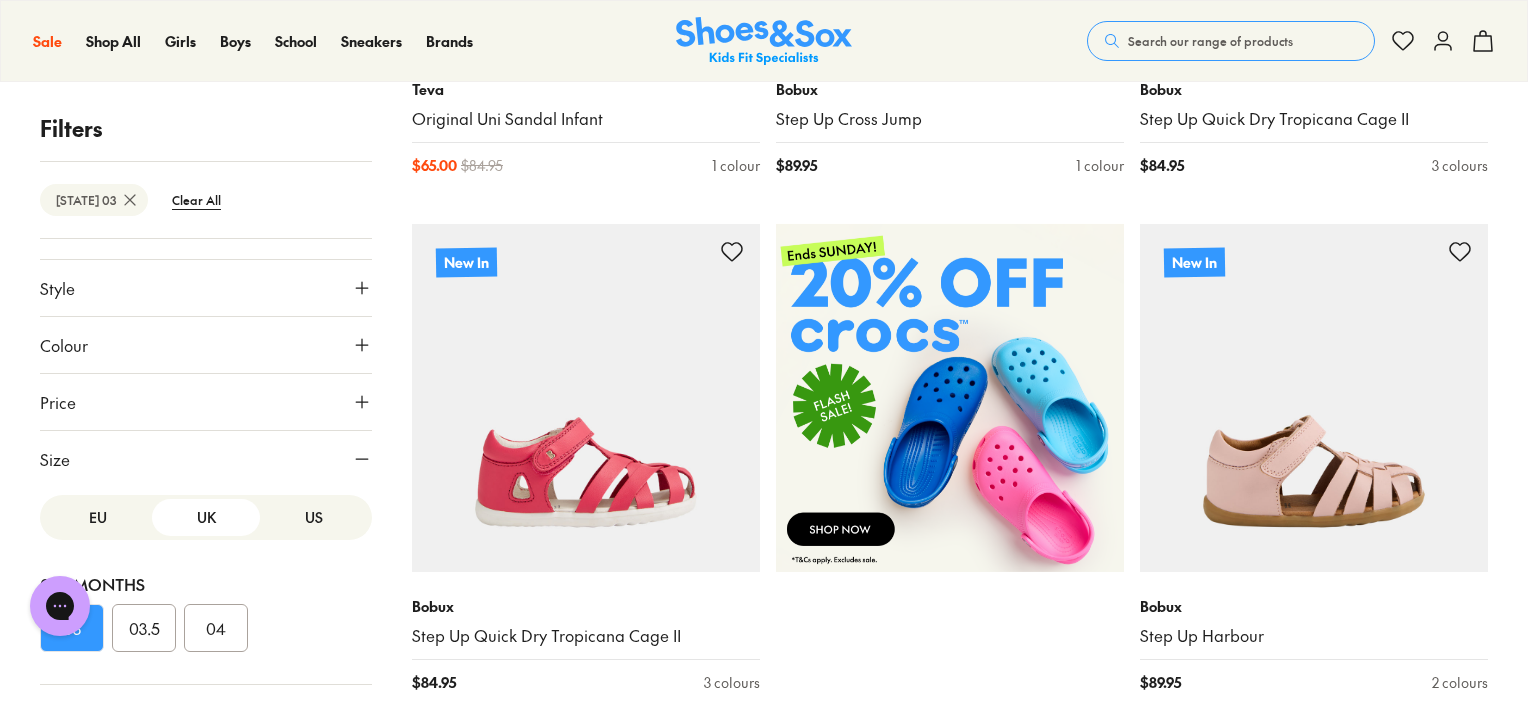 click on "03.5" at bounding box center (144, 628) 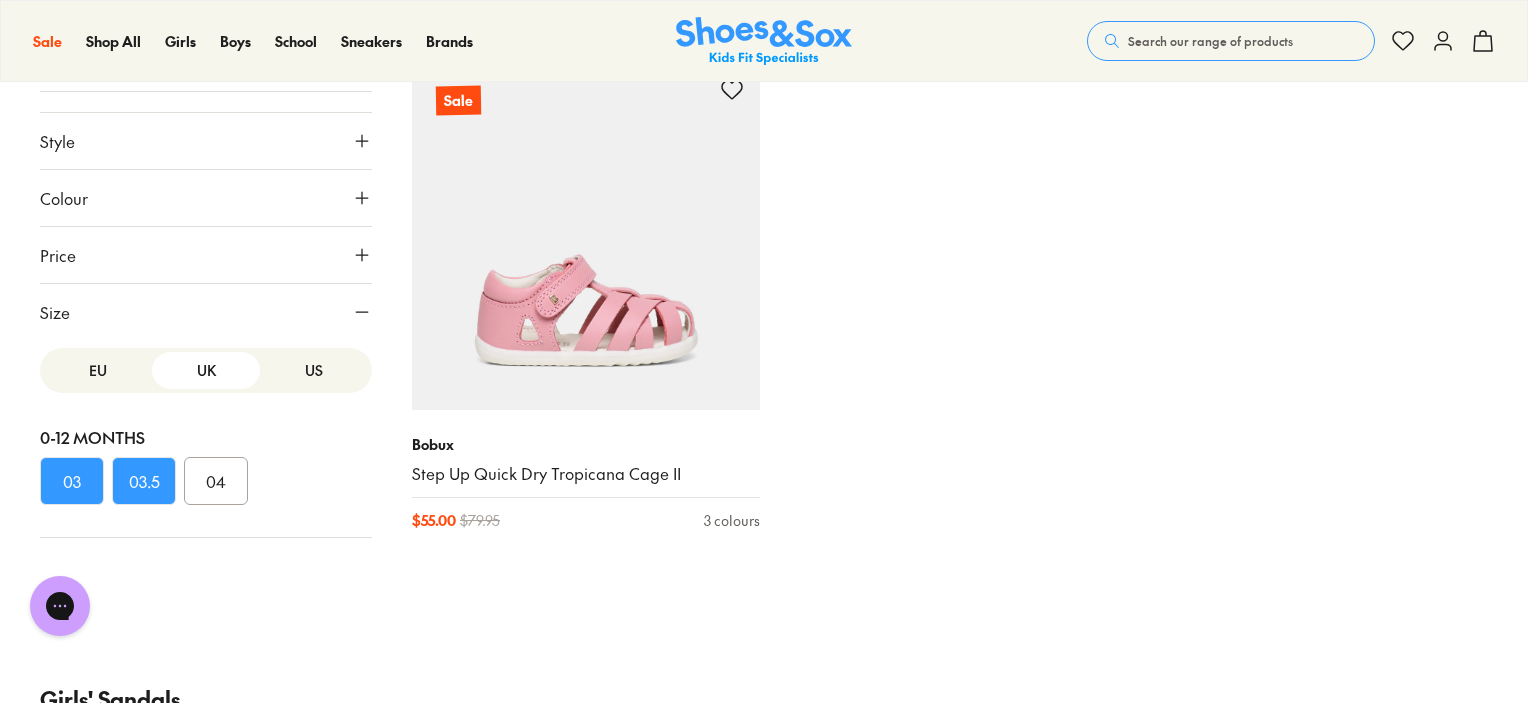 scroll, scrollTop: 2448, scrollLeft: 0, axis: vertical 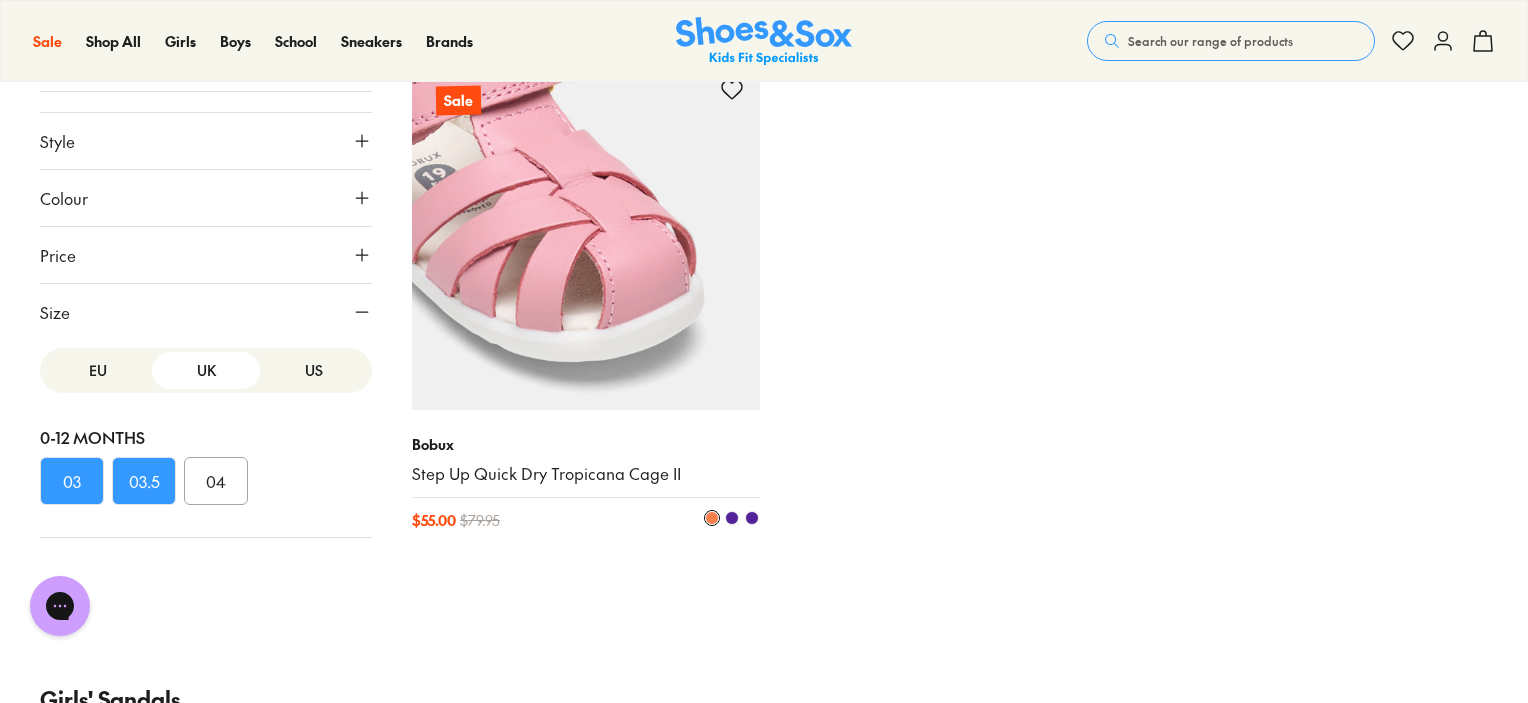 click at bounding box center (586, 236) 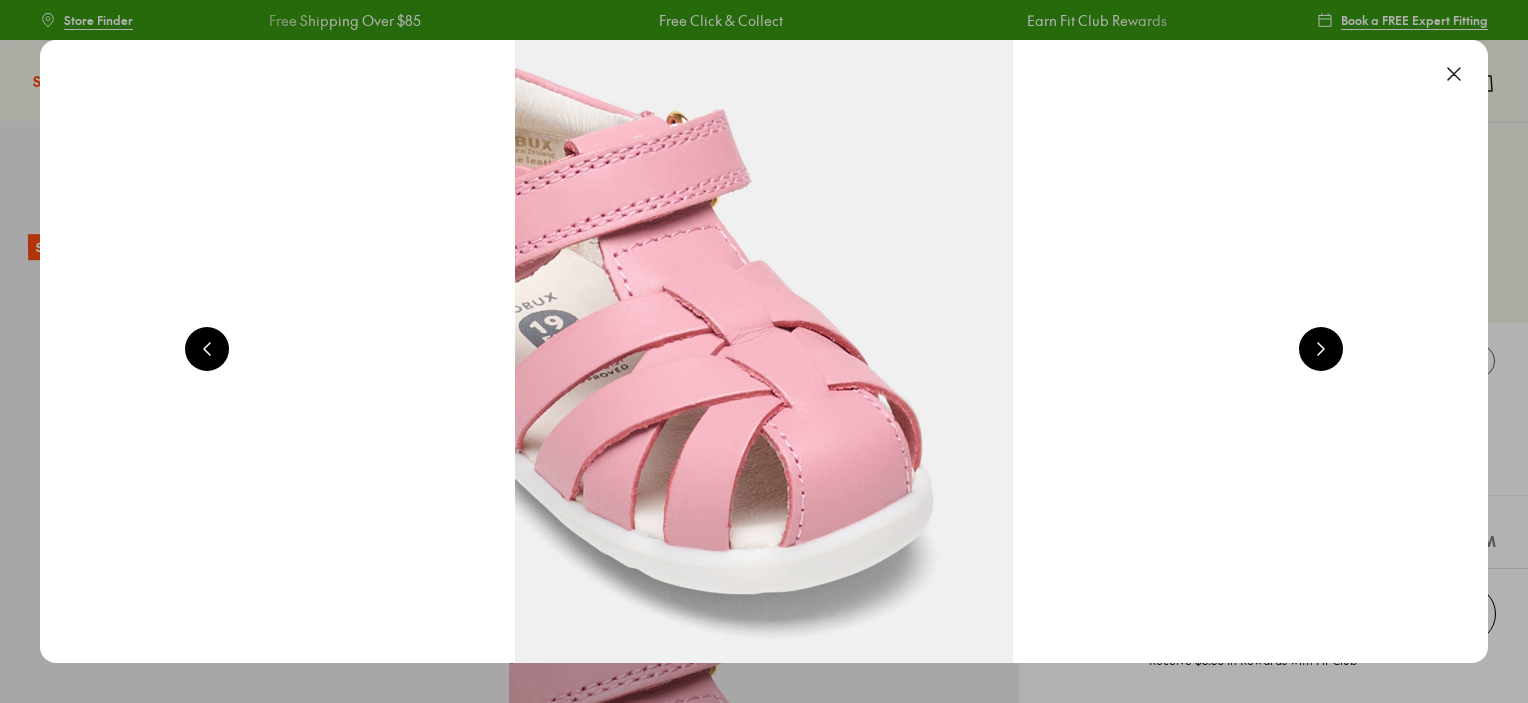 scroll, scrollTop: 0, scrollLeft: 0, axis: both 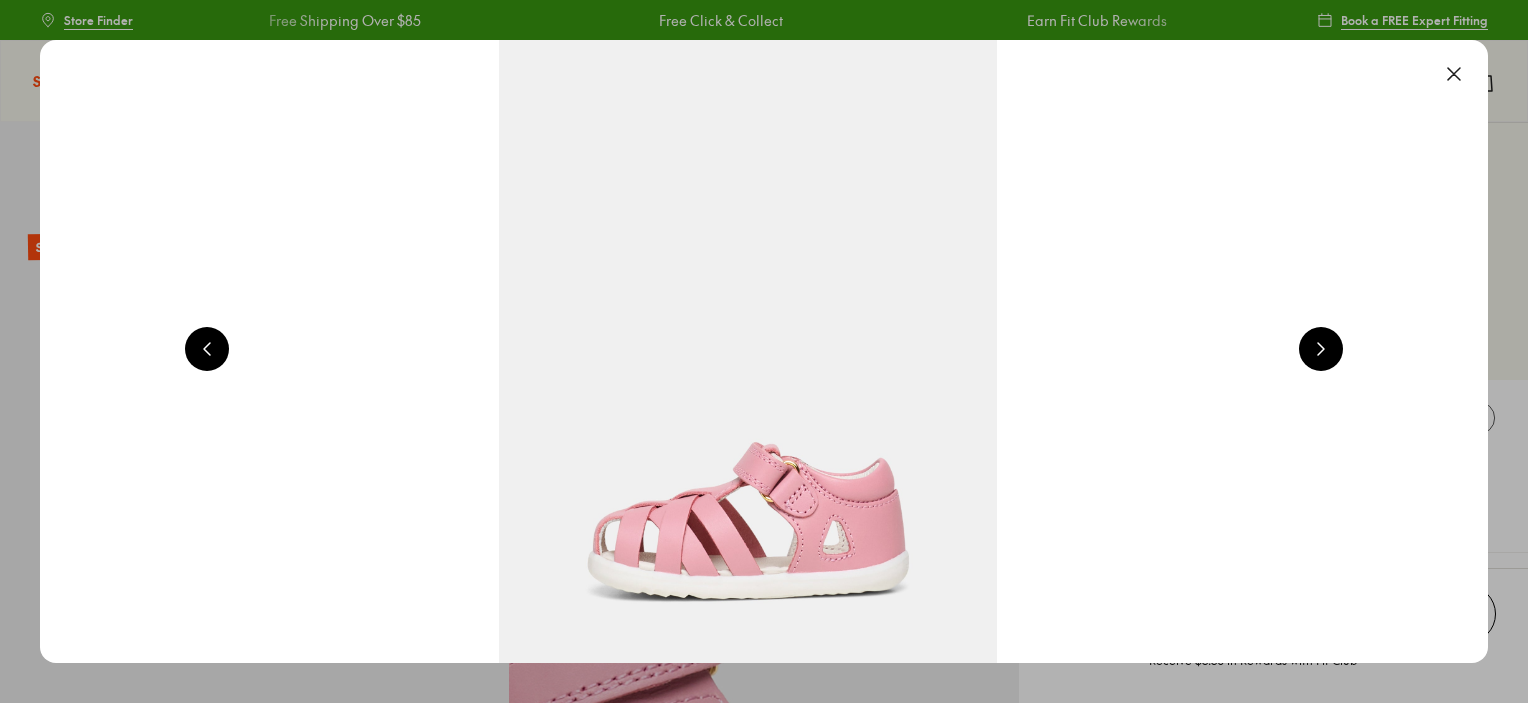 select on "*" 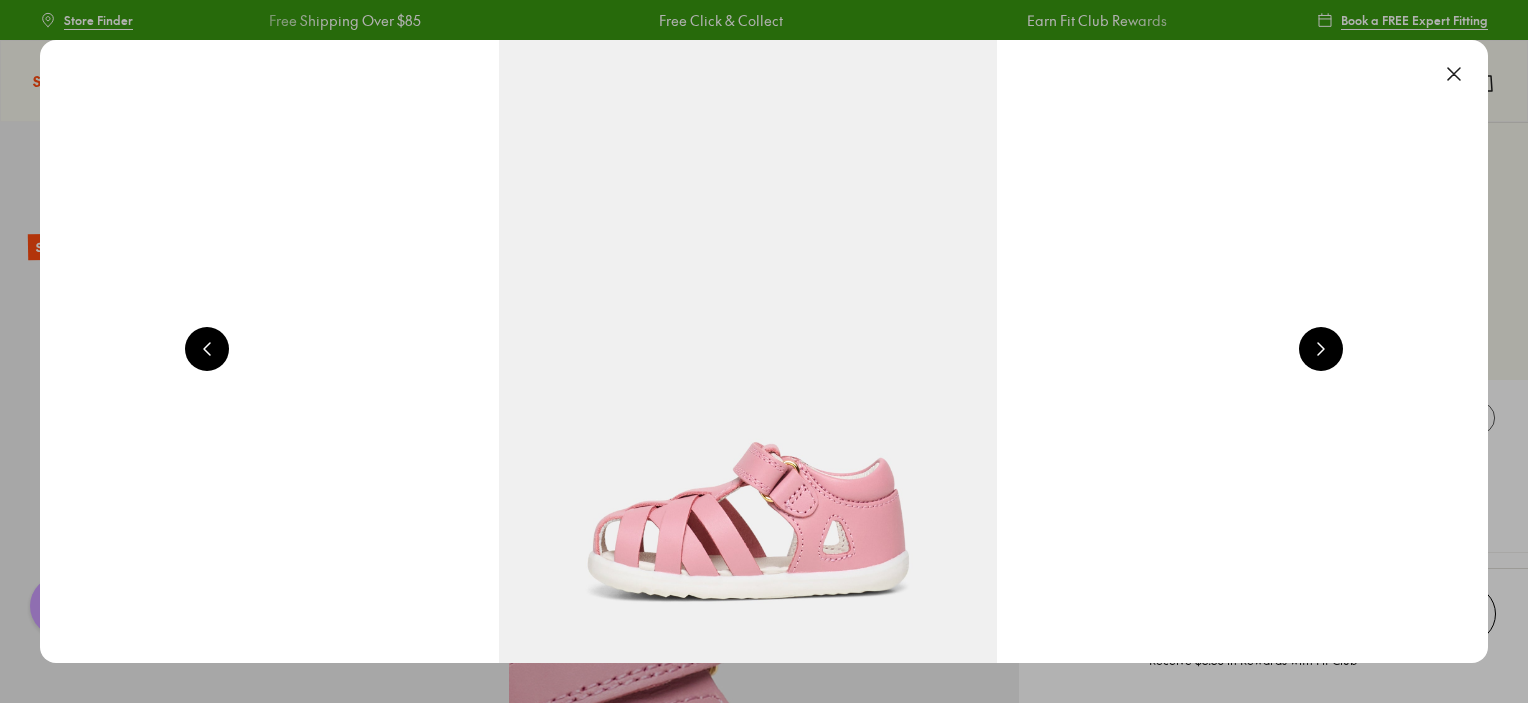 scroll, scrollTop: 0, scrollLeft: 0, axis: both 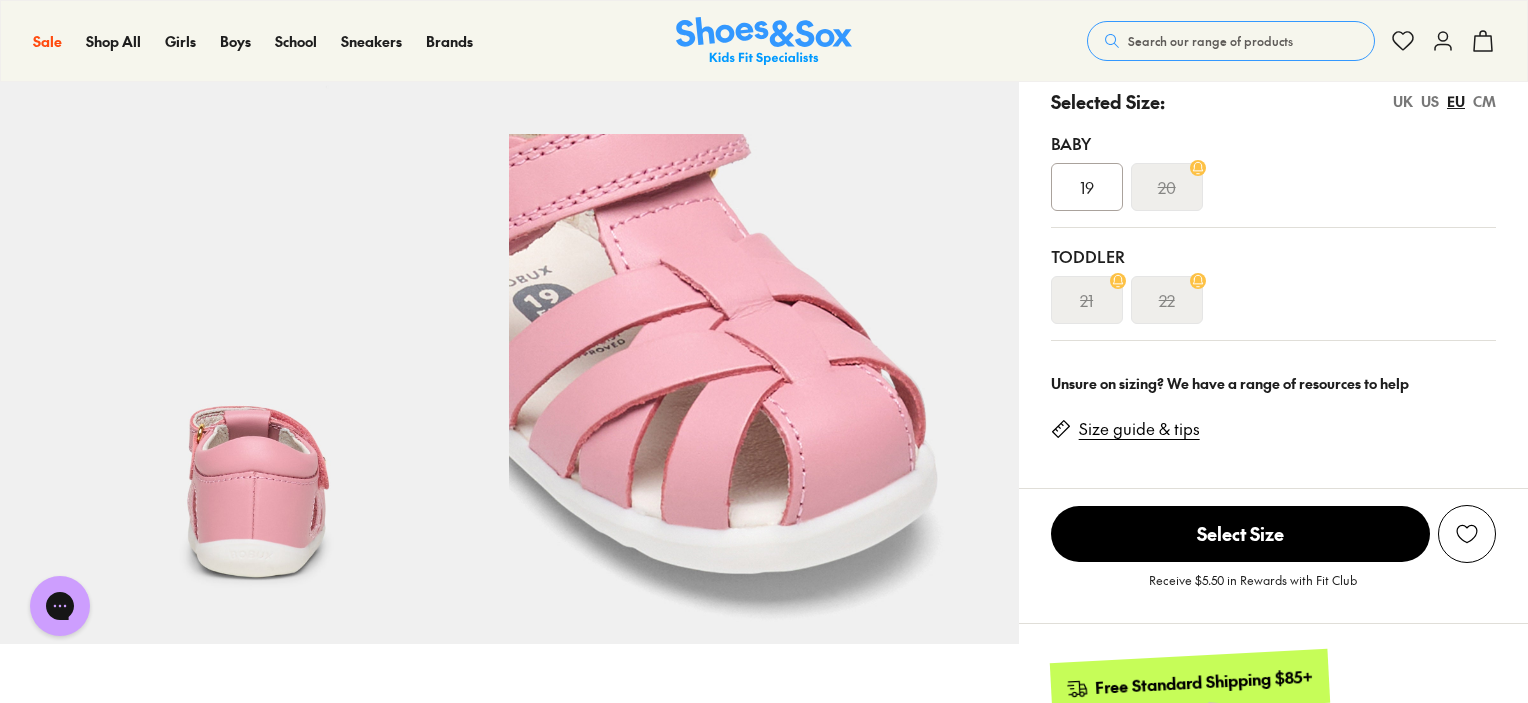 click on "19" at bounding box center (1087, 187) 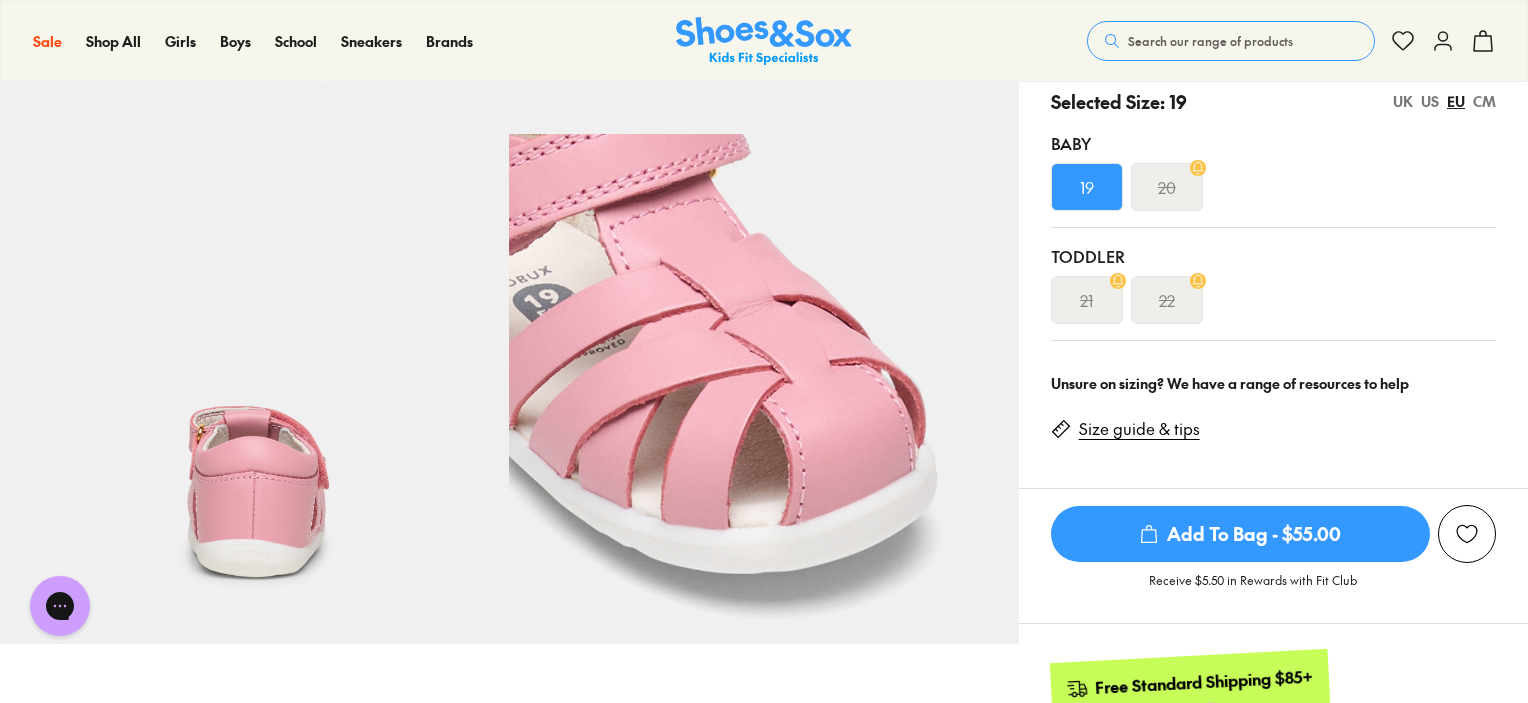 click on "Size guide & tips" at bounding box center (1139, 429) 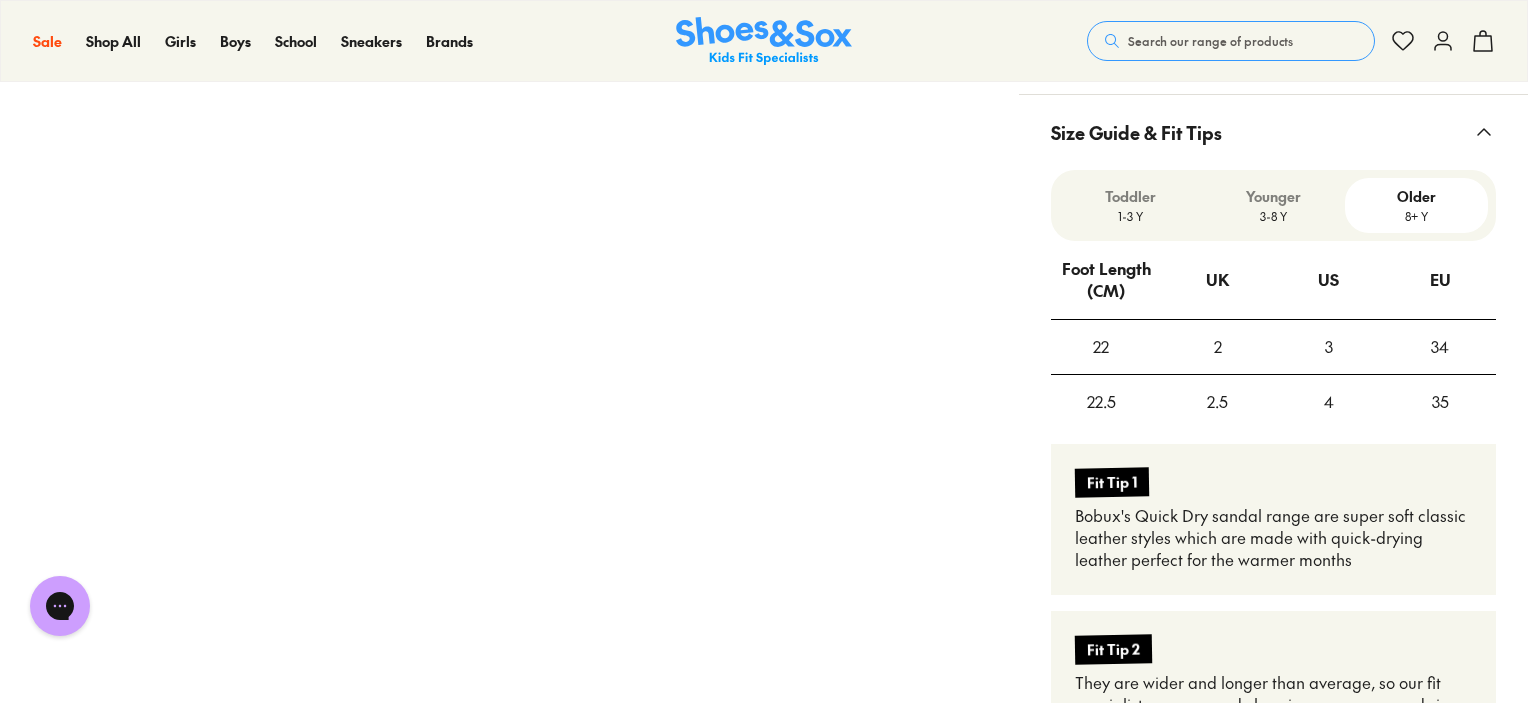 scroll, scrollTop: 1487, scrollLeft: 0, axis: vertical 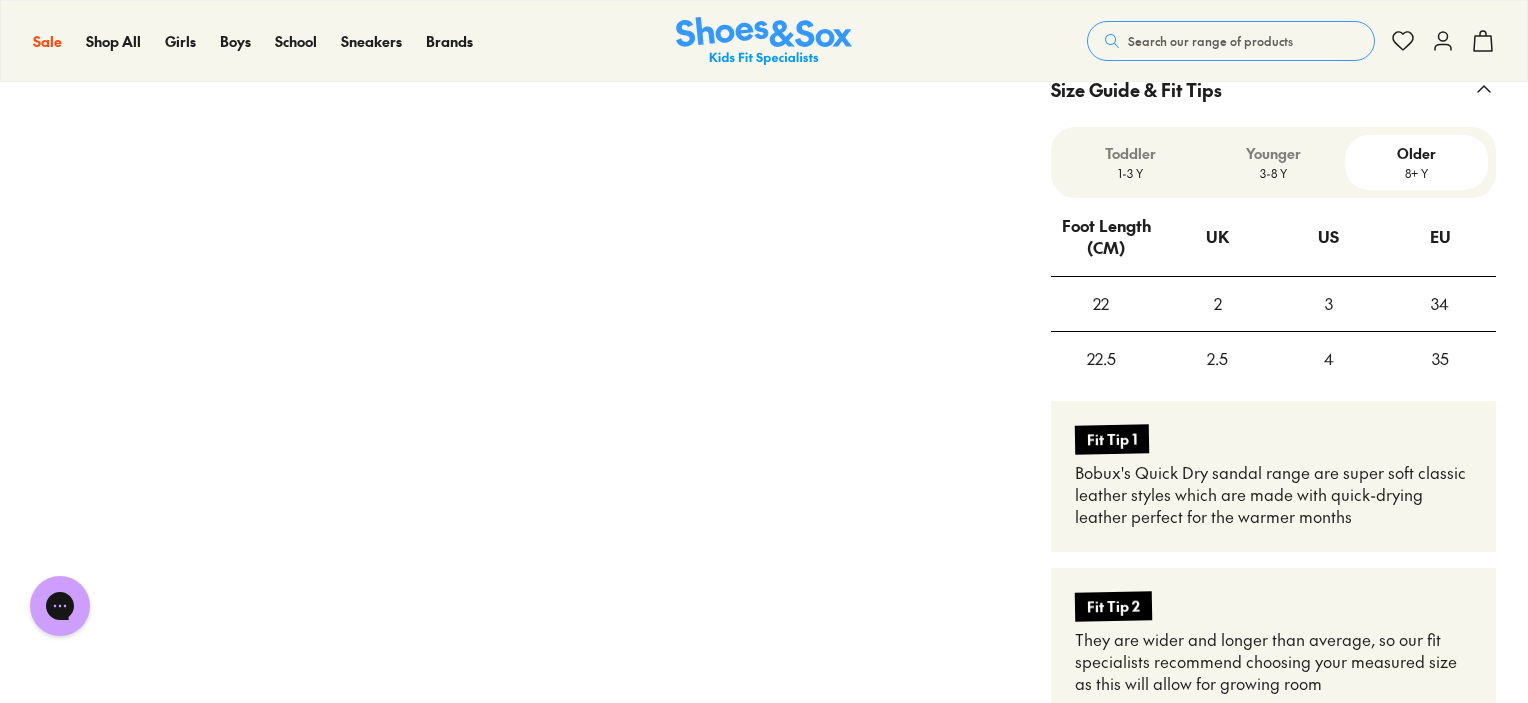 click on "1-3 Y" at bounding box center (1130, 173) 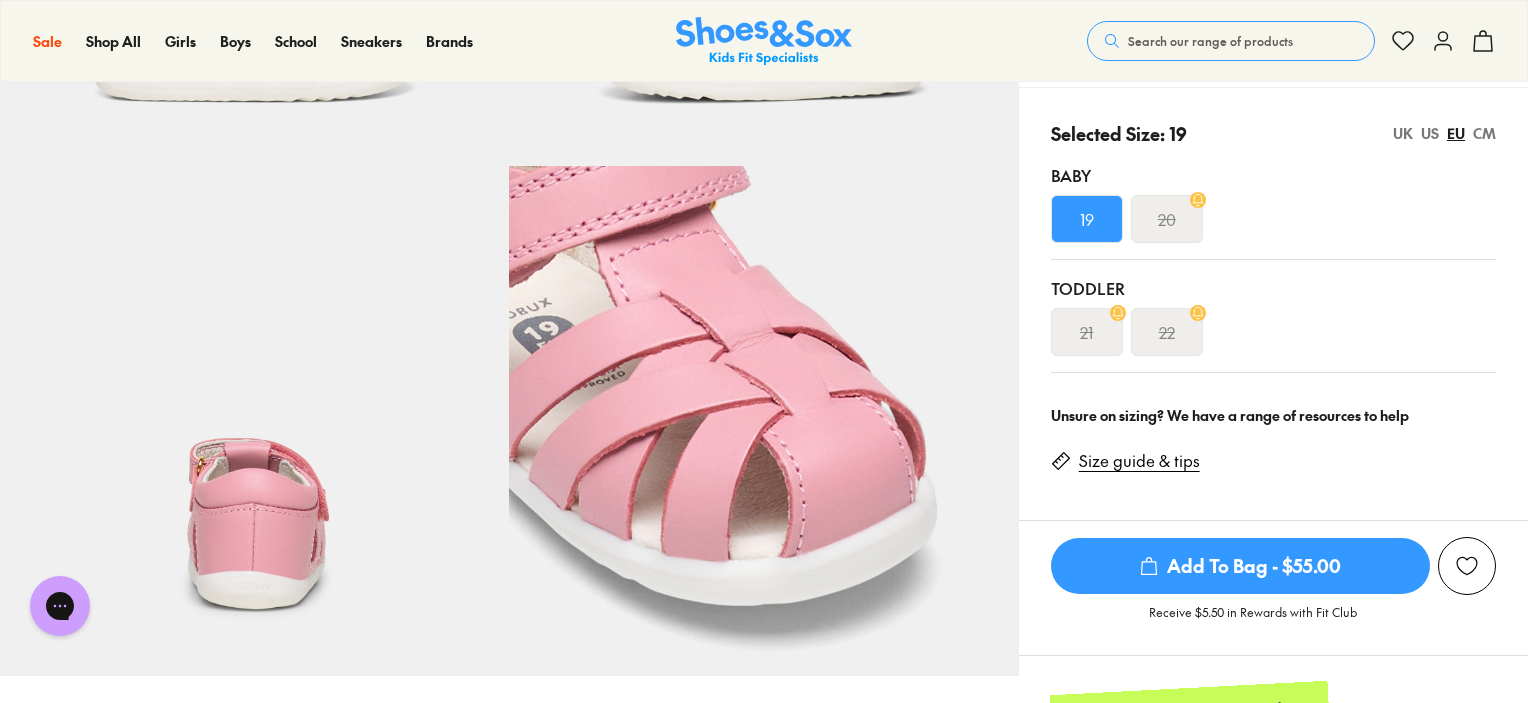 scroll, scrollTop: 460, scrollLeft: 0, axis: vertical 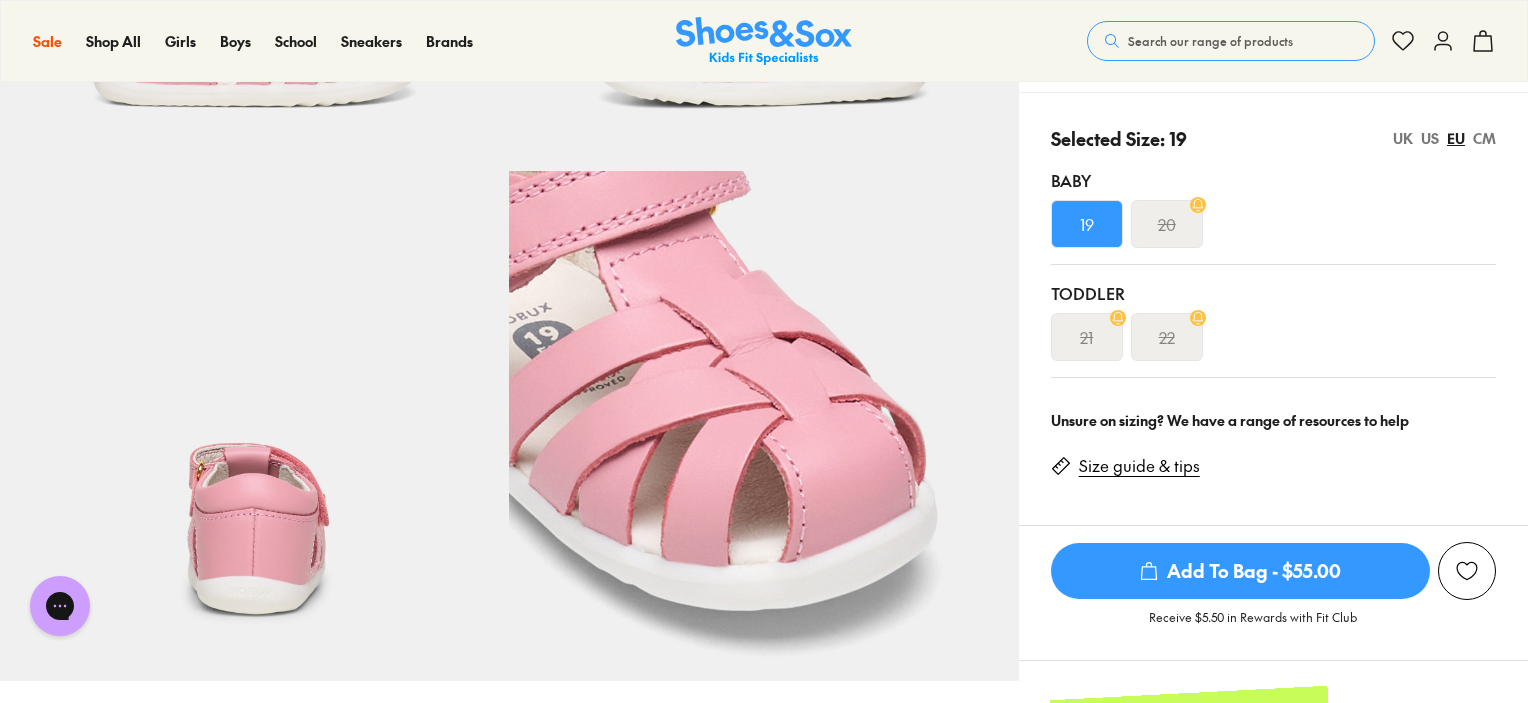 click on "Add To Bag - $55.00" at bounding box center (1240, 571) 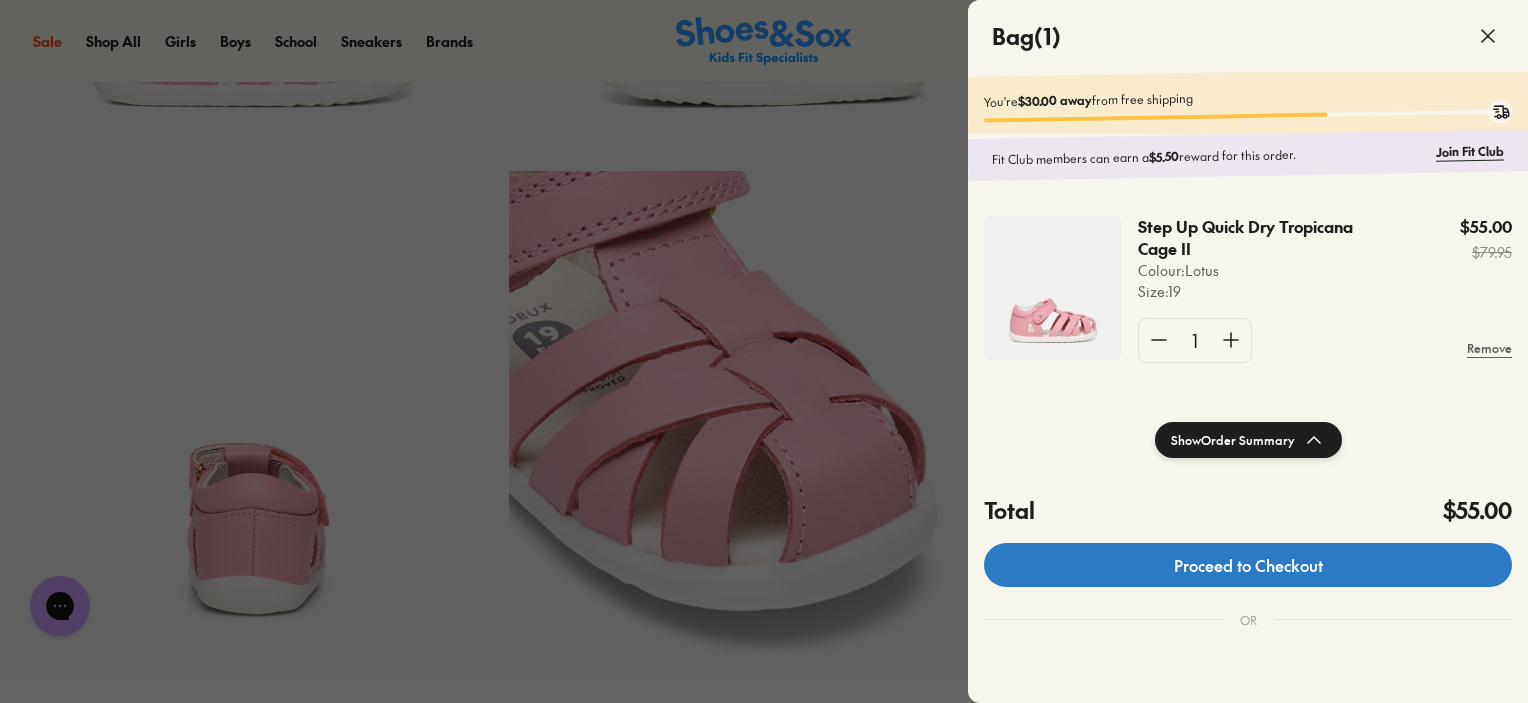 click on "Proceed to Checkout" 